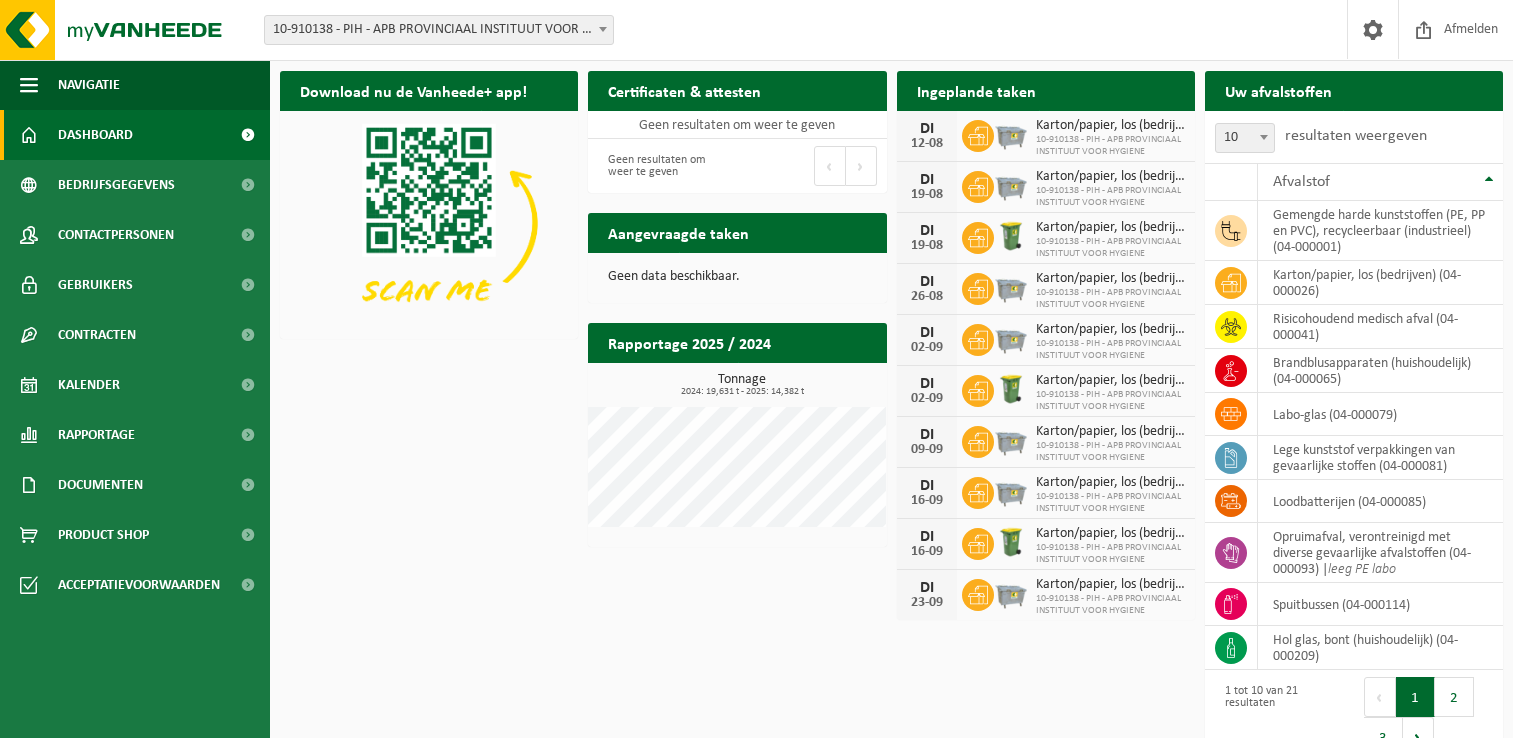 scroll, scrollTop: 0, scrollLeft: 0, axis: both 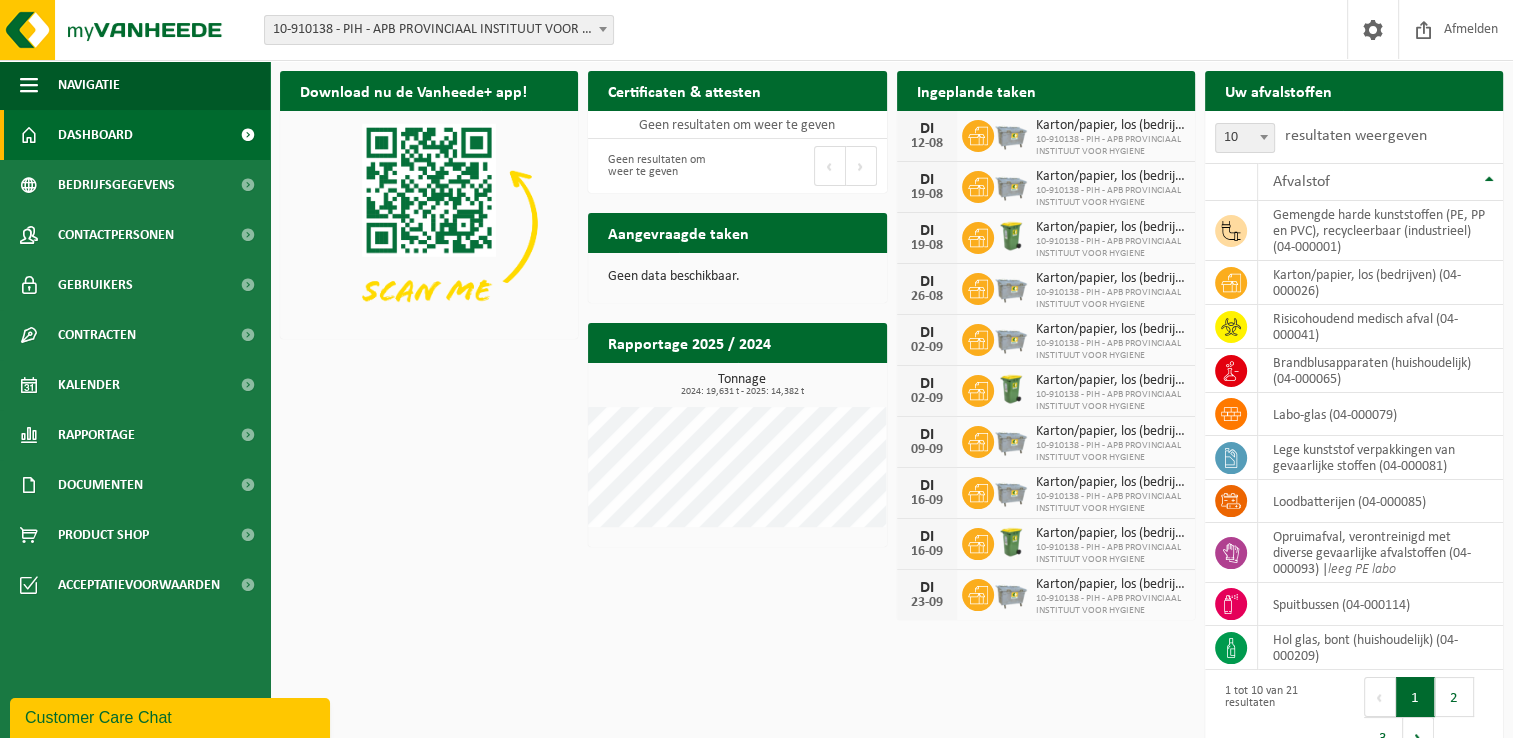 drag, startPoint x: 488, startPoint y: 405, endPoint x: 508, endPoint y: 735, distance: 330.6055 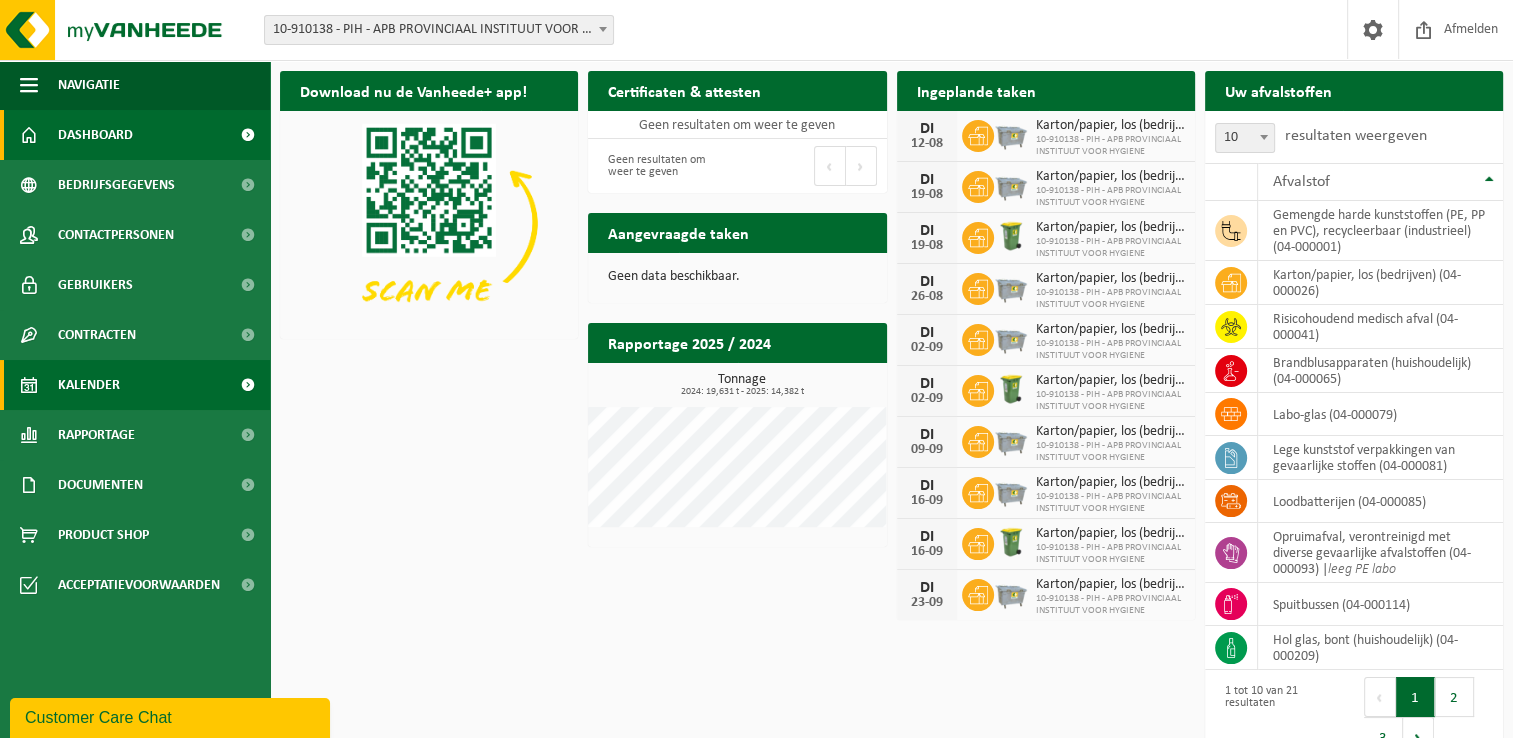 click on "Kalender" at bounding box center [135, 385] 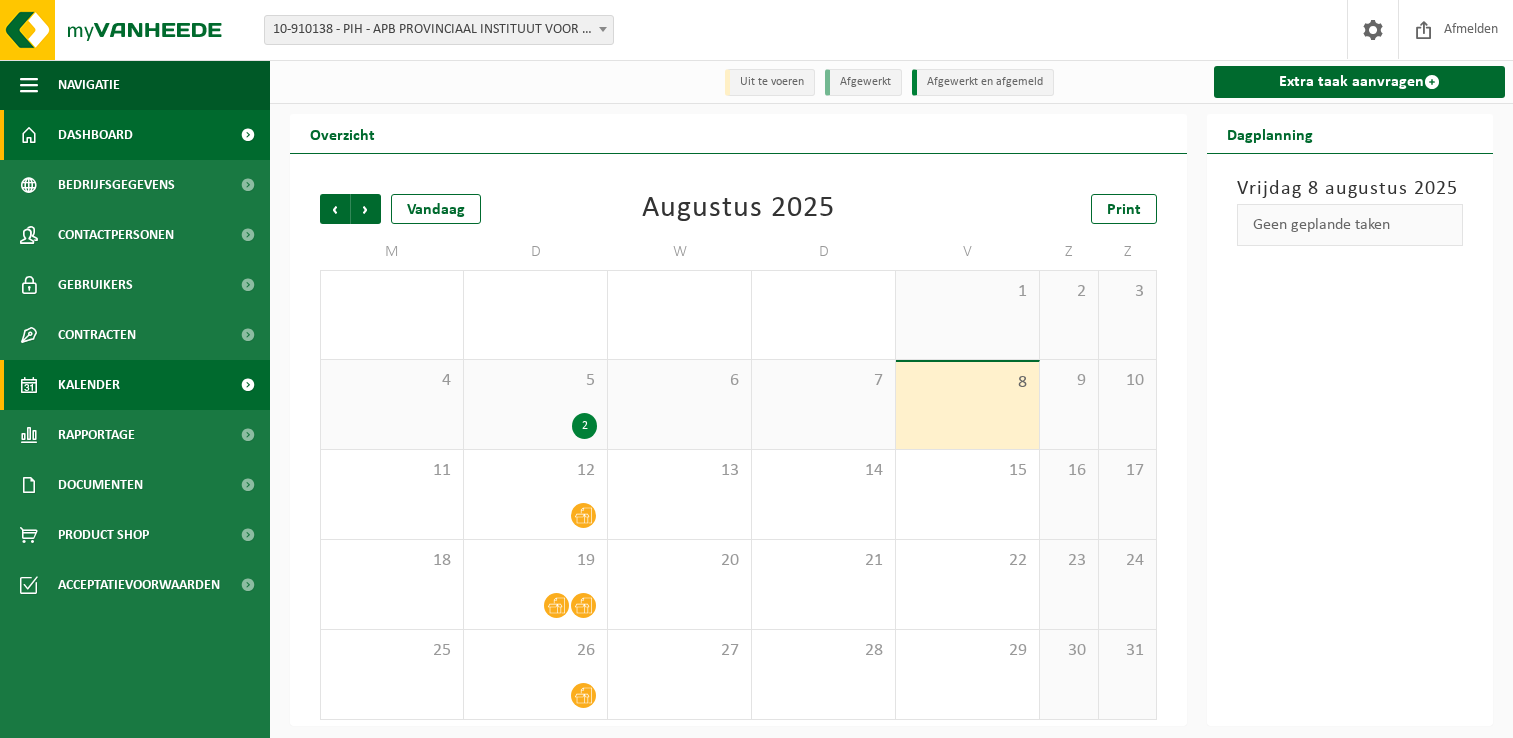 scroll, scrollTop: 0, scrollLeft: 0, axis: both 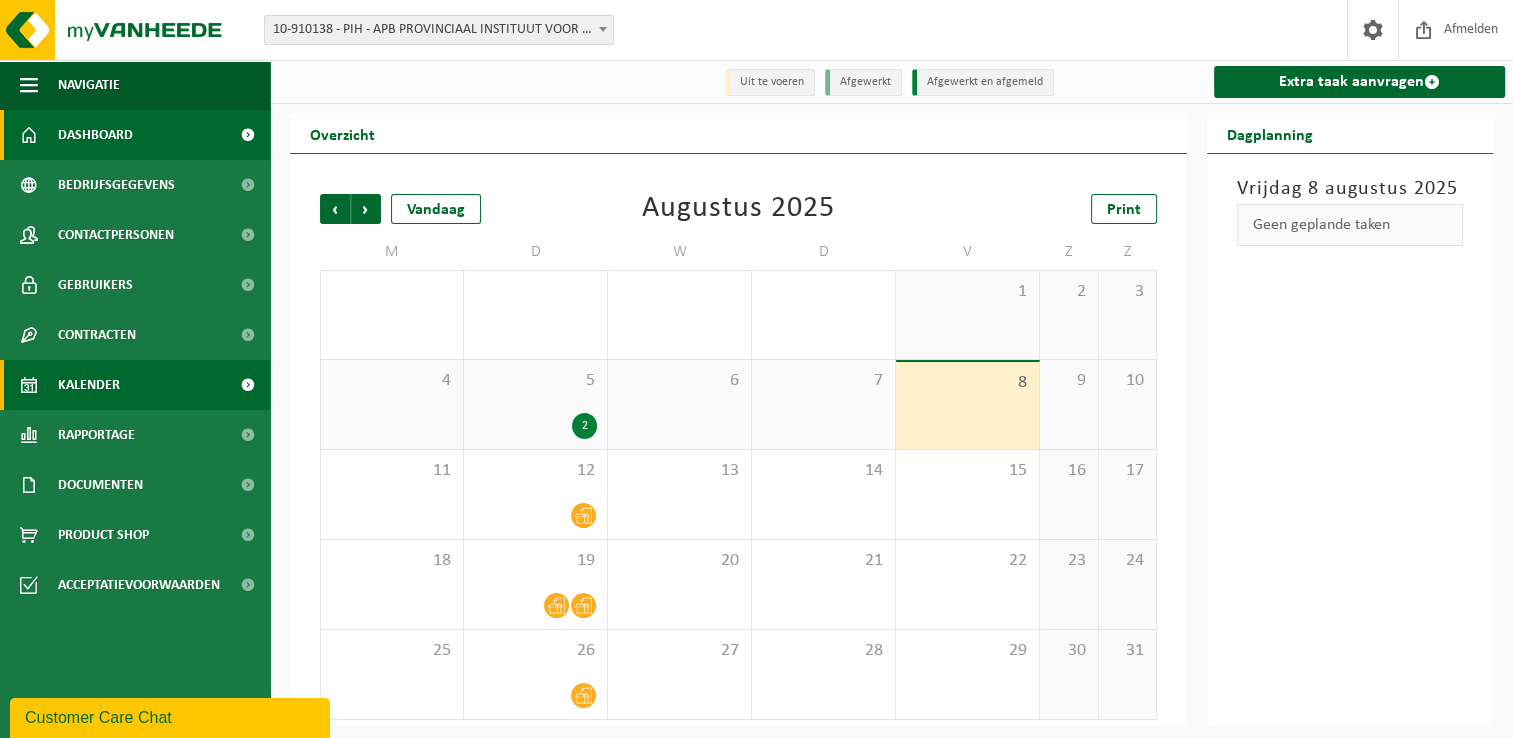click on "Dashboard" at bounding box center [135, 135] 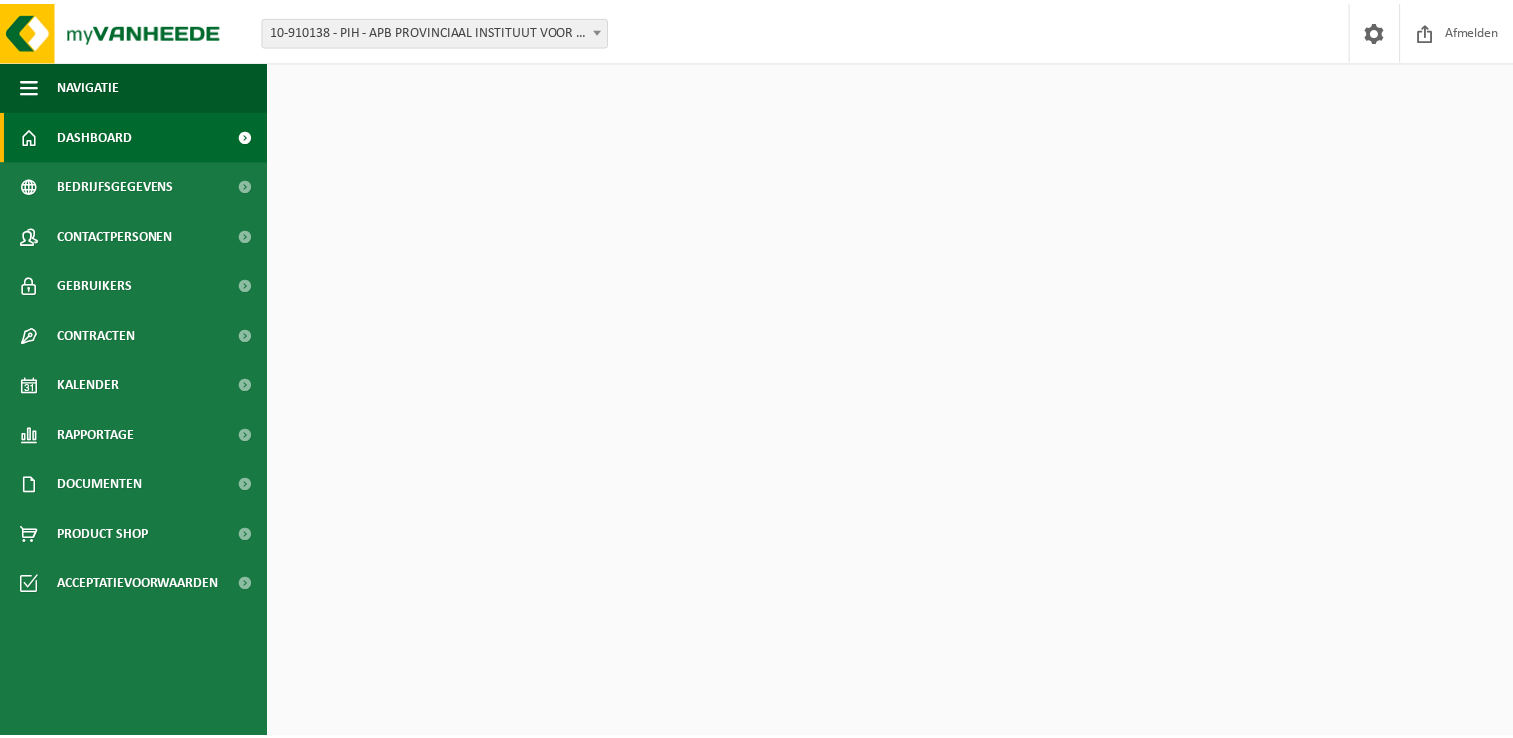 scroll, scrollTop: 0, scrollLeft: 0, axis: both 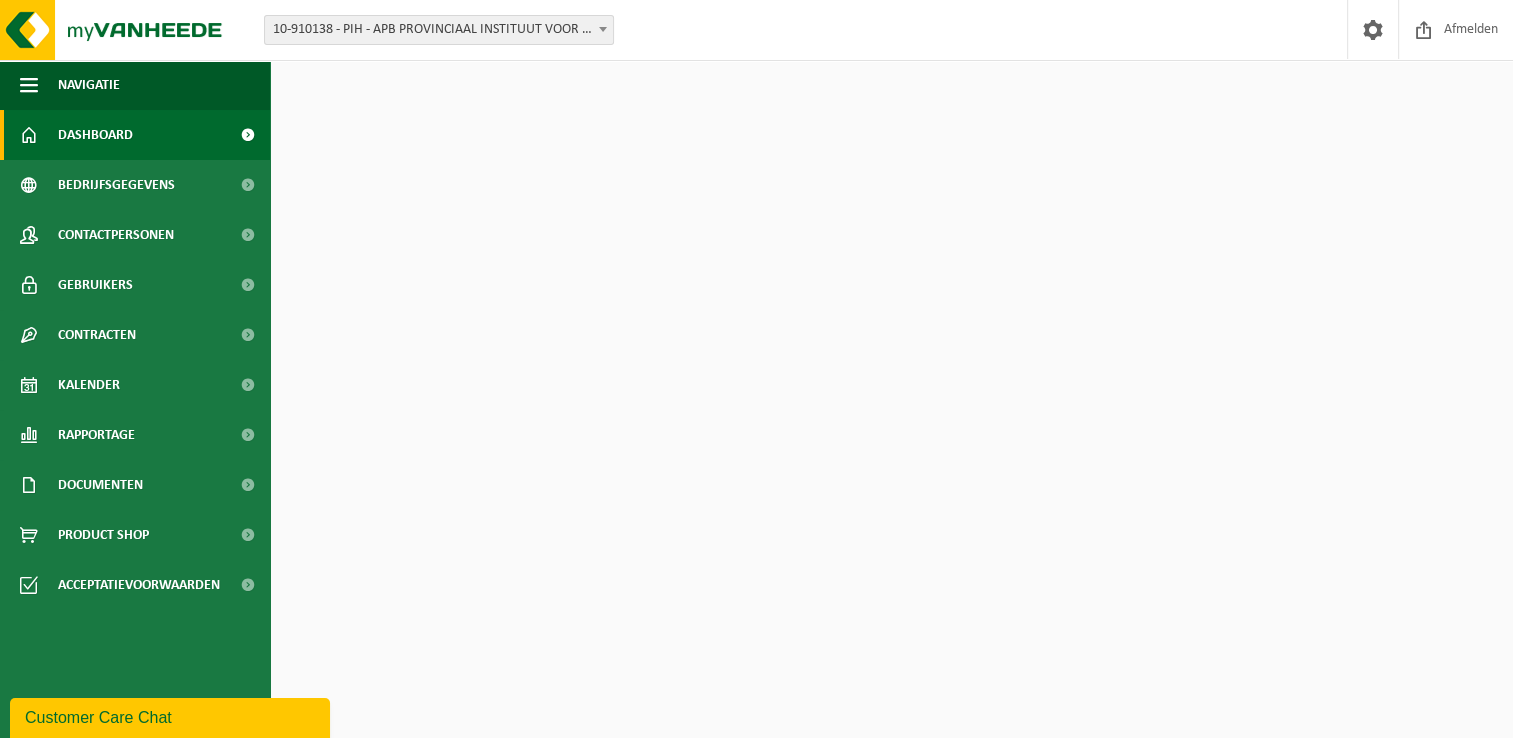 click on "Download nu de Vanheede+ app!       Verberg                           Certificaten & attesten       Bekijk uw certificaten             Geen resultaten om weer te geven Geen resultaten om weer te geven Eerste Vorige Volgende Laatste           Ingeplande taken       Bekijk uw kalender                                        DI     12-08                                Karton/papier, los (bedrijven)   10-910138 - PIH - APB PROVINCIAAL INSTITUUT VOOR HYGIENE              DI     19-08                                Karton/papier, los (bedrijven)   10-910138 - PIH - APB PROVINCIAAL INSTITUUT VOOR HYGIENE              DI     19-08                                Karton/papier, los (bedrijven)   10-910138 - PIH - APB PROVINCIAAL INSTITUUT VOOR HYGIENE              DI     26-08                                Karton/papier, los (bedrijven)   10-910138 - PIH - APB PROVINCIAAL INSTITUUT VOOR HYGIENE              DI     02-09                                Karton/papier, los (bedrijven)                DI     02-09" at bounding box center (891, 416) 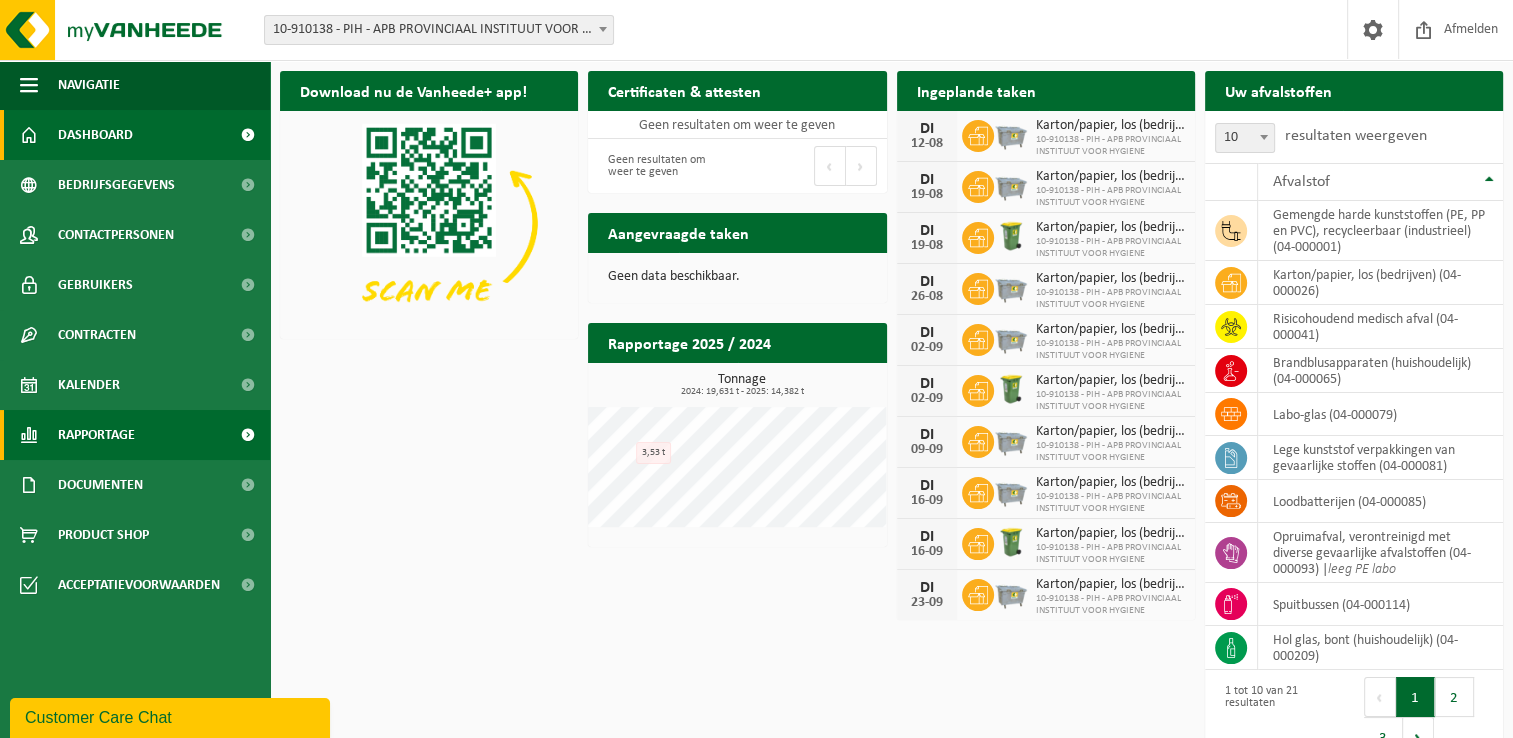 click on "Rapportage" at bounding box center (96, 435) 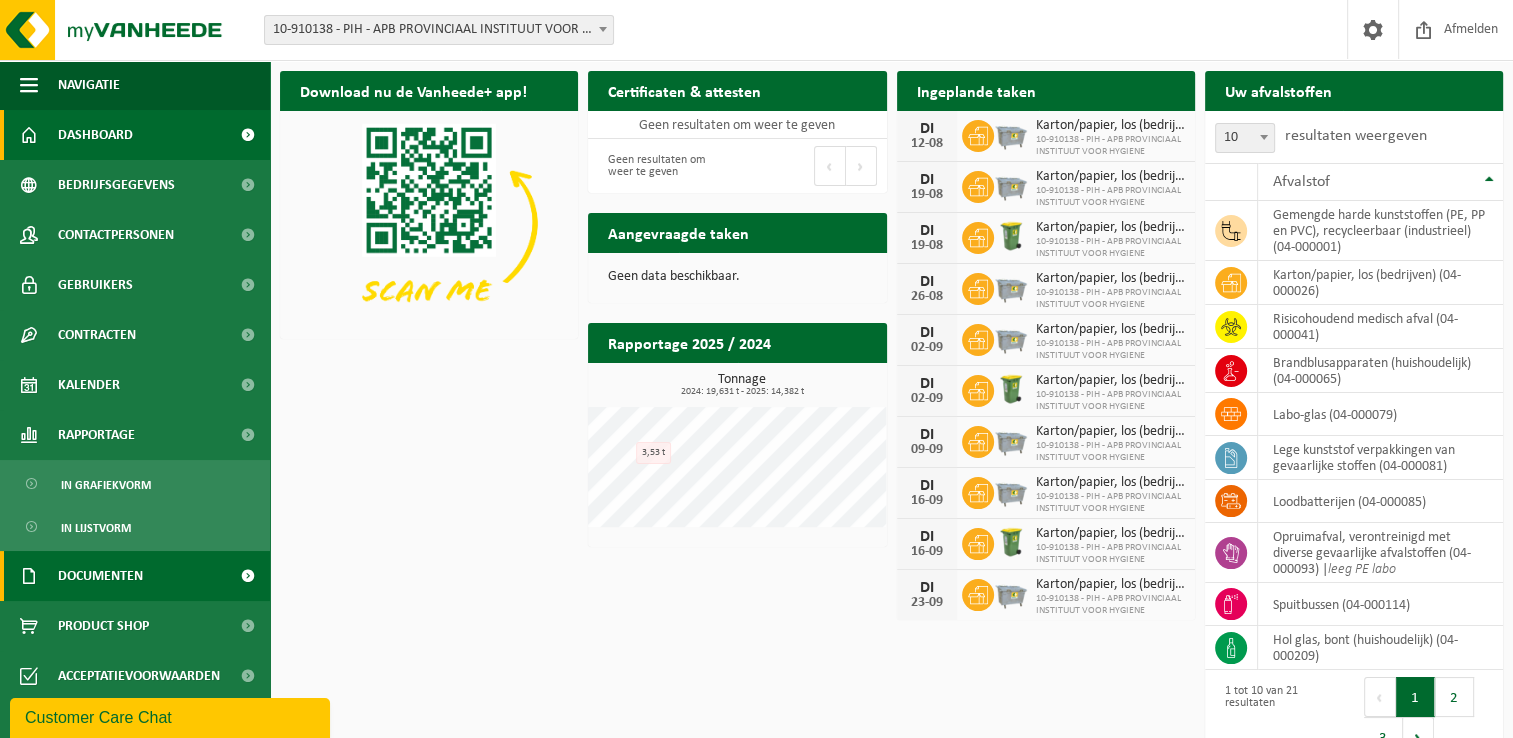 click on "Documenten" at bounding box center (100, 576) 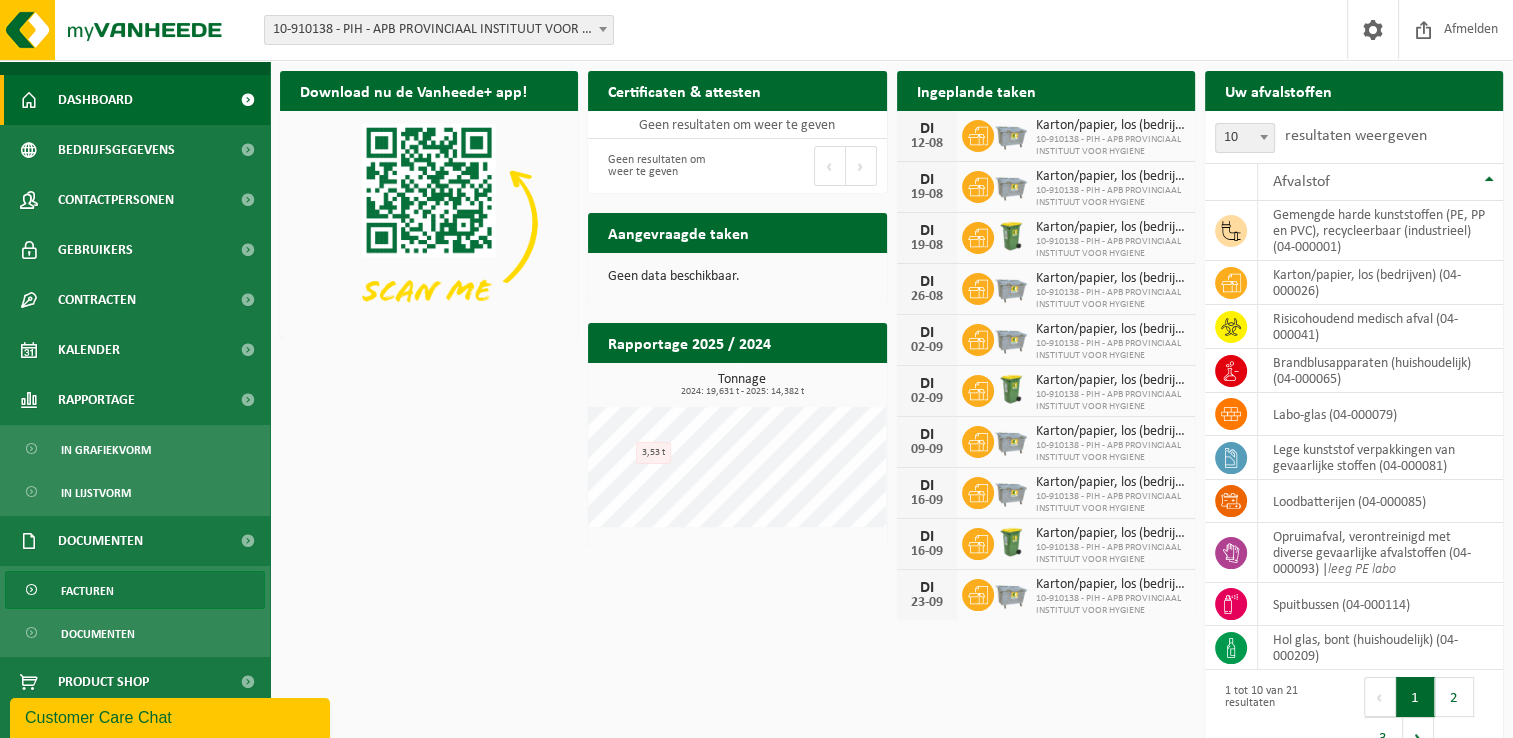 scroll, scrollTop: 53, scrollLeft: 0, axis: vertical 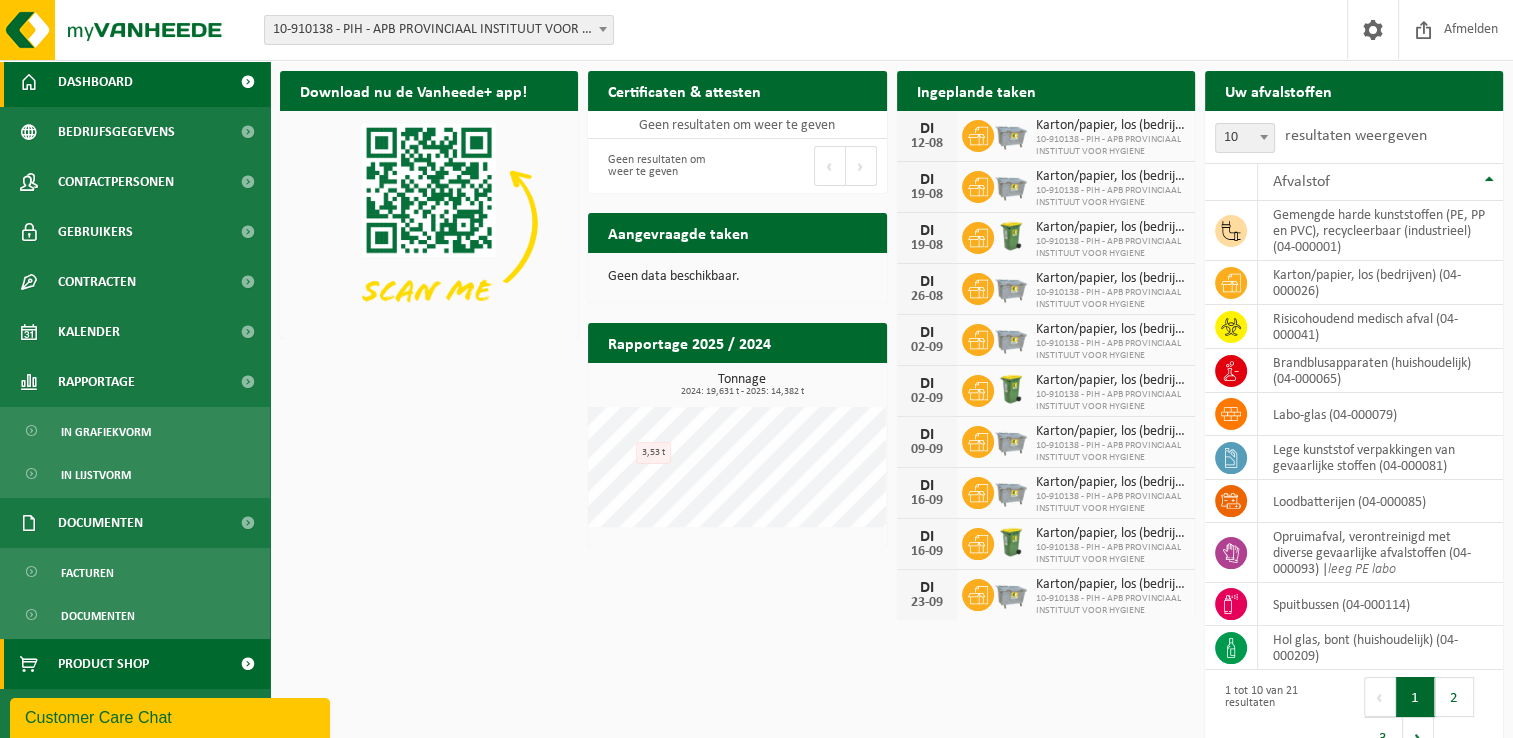 click on "Product Shop" at bounding box center [103, 664] 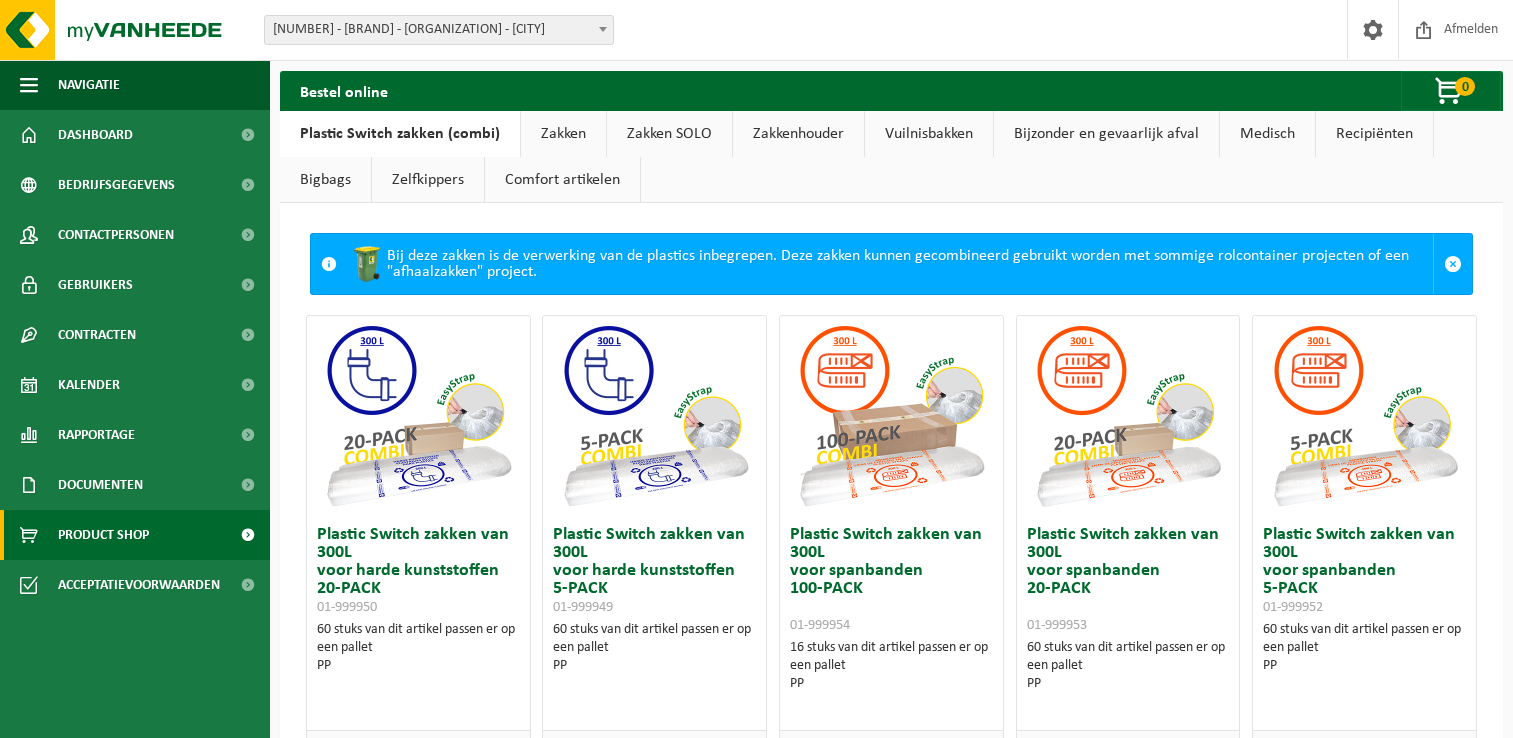 scroll, scrollTop: 0, scrollLeft: 0, axis: both 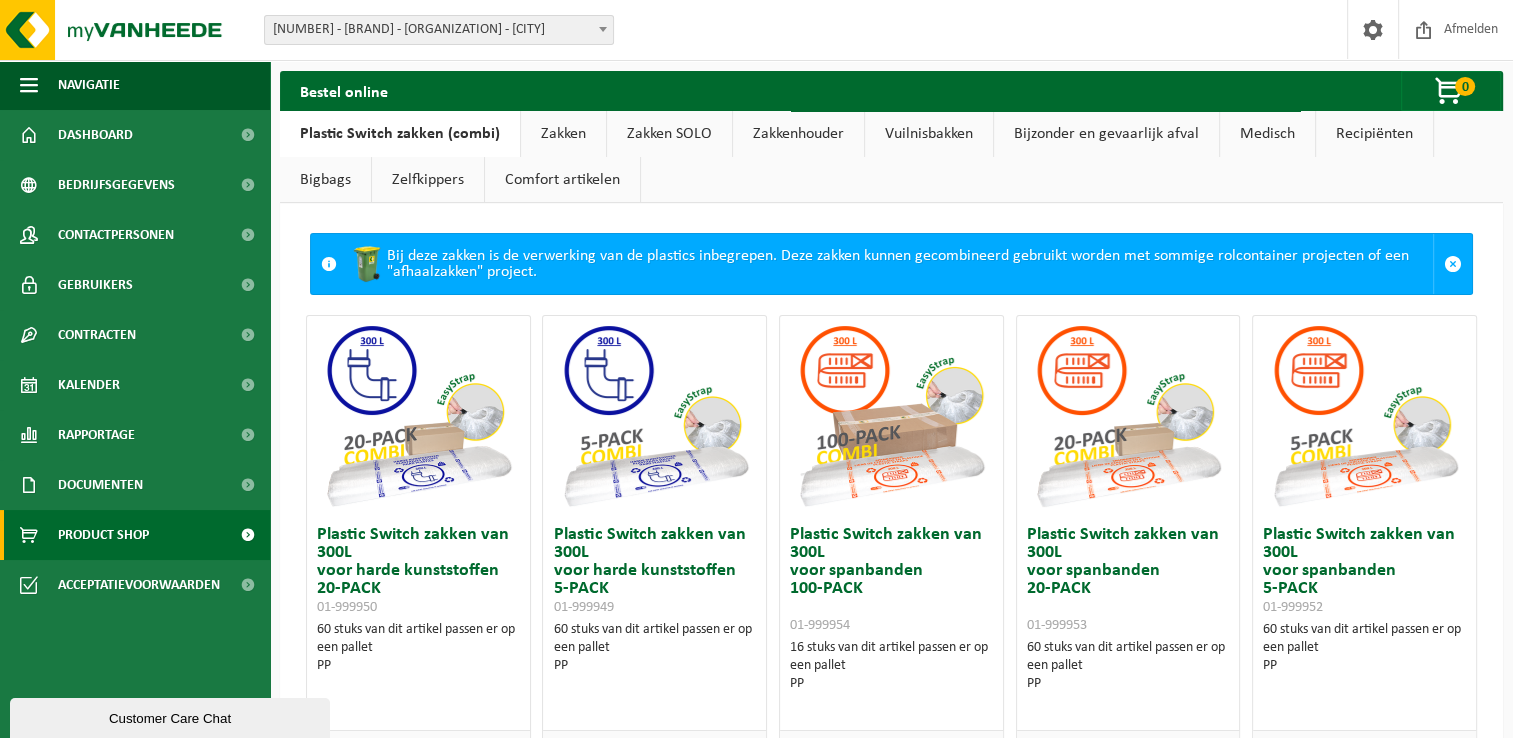click on "Recipiënten" at bounding box center [1374, 134] 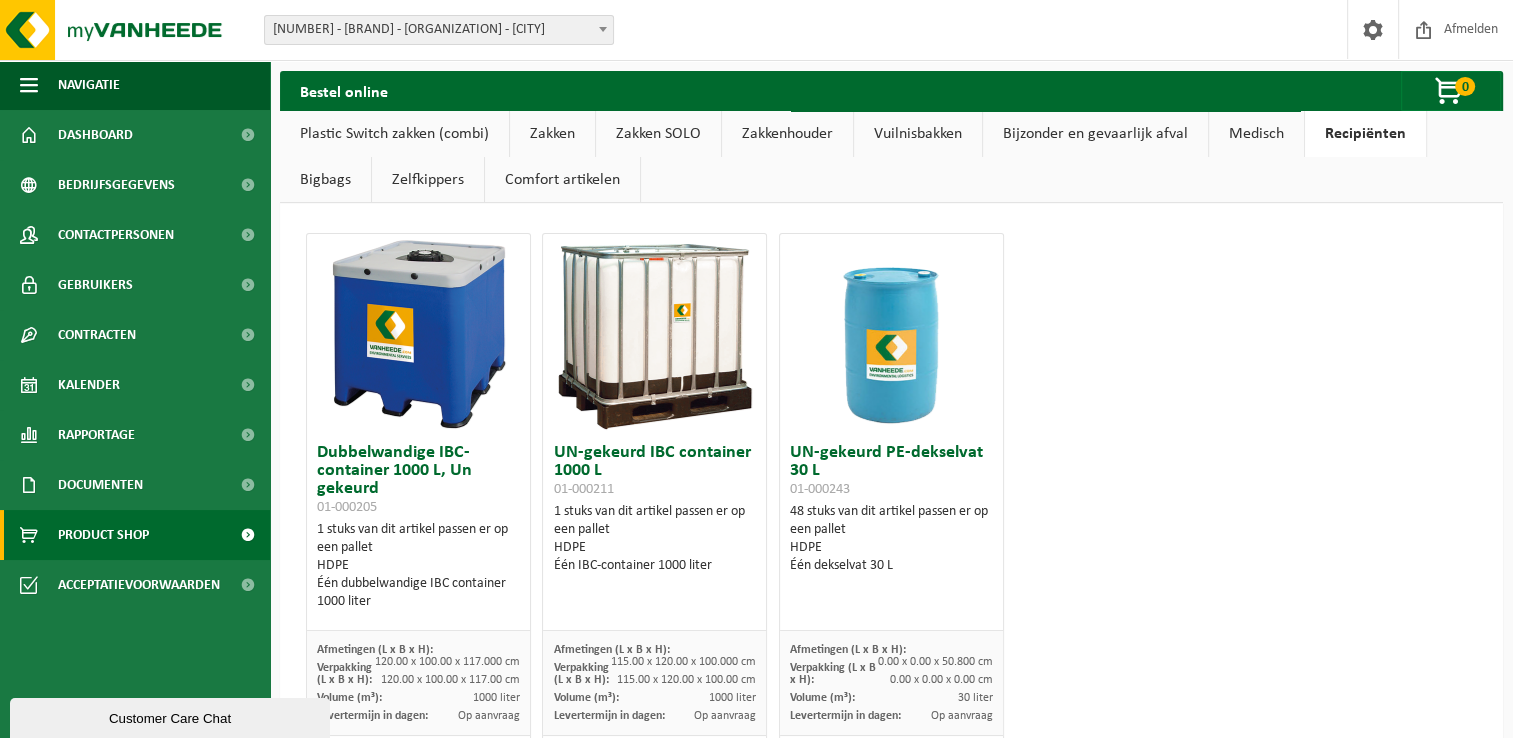 click on "Medisch" at bounding box center [1256, 134] 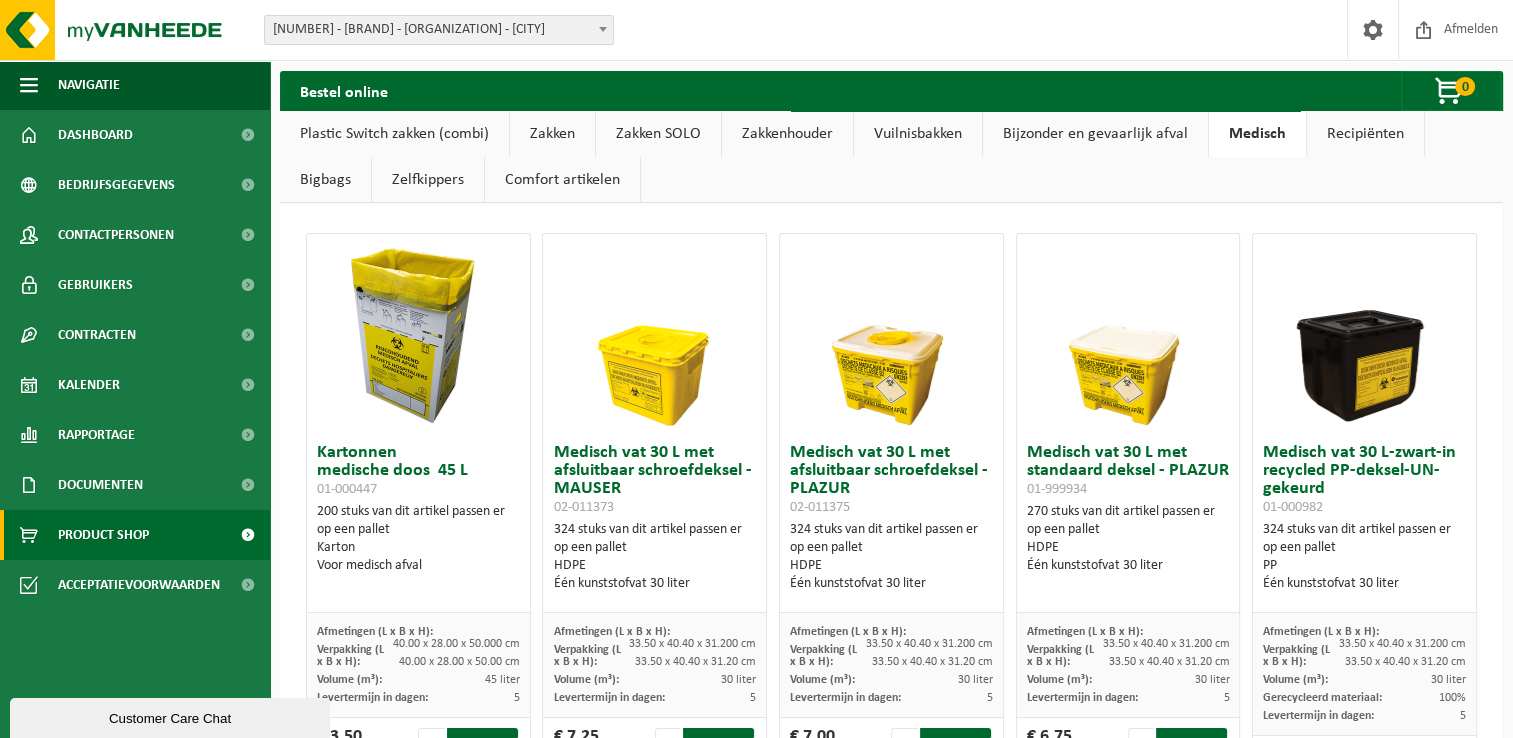 click on "Plastic Switch zakken (combi)       Zakken       Zakken SOLO       Zakkenhouder       Vuilnisbakken       Bijzonder en gevaarlijk afval       Medisch       Recipiënten       Bigbags       Zelfkippers       Comfort artikelen" at bounding box center [891, 157] 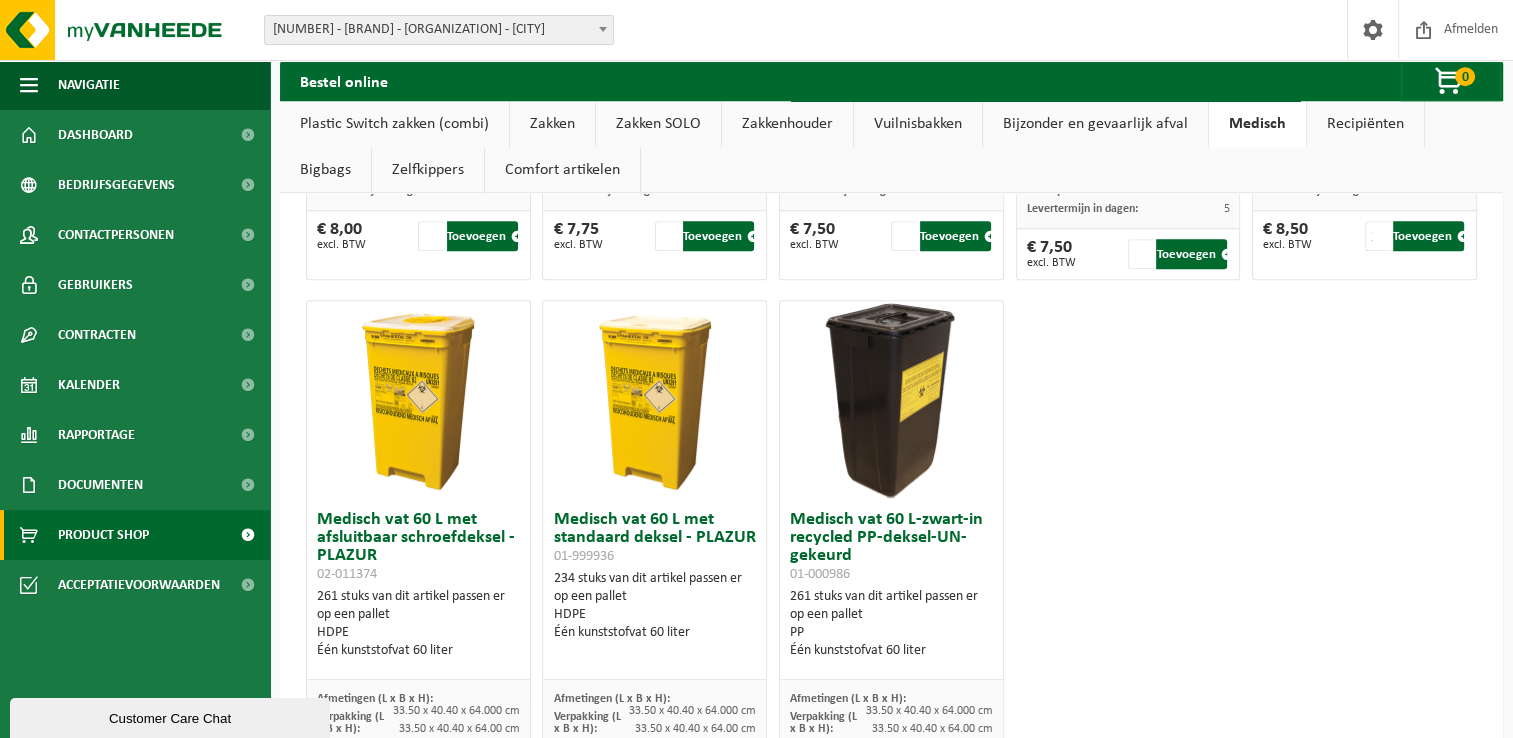 scroll, scrollTop: 1200, scrollLeft: 0, axis: vertical 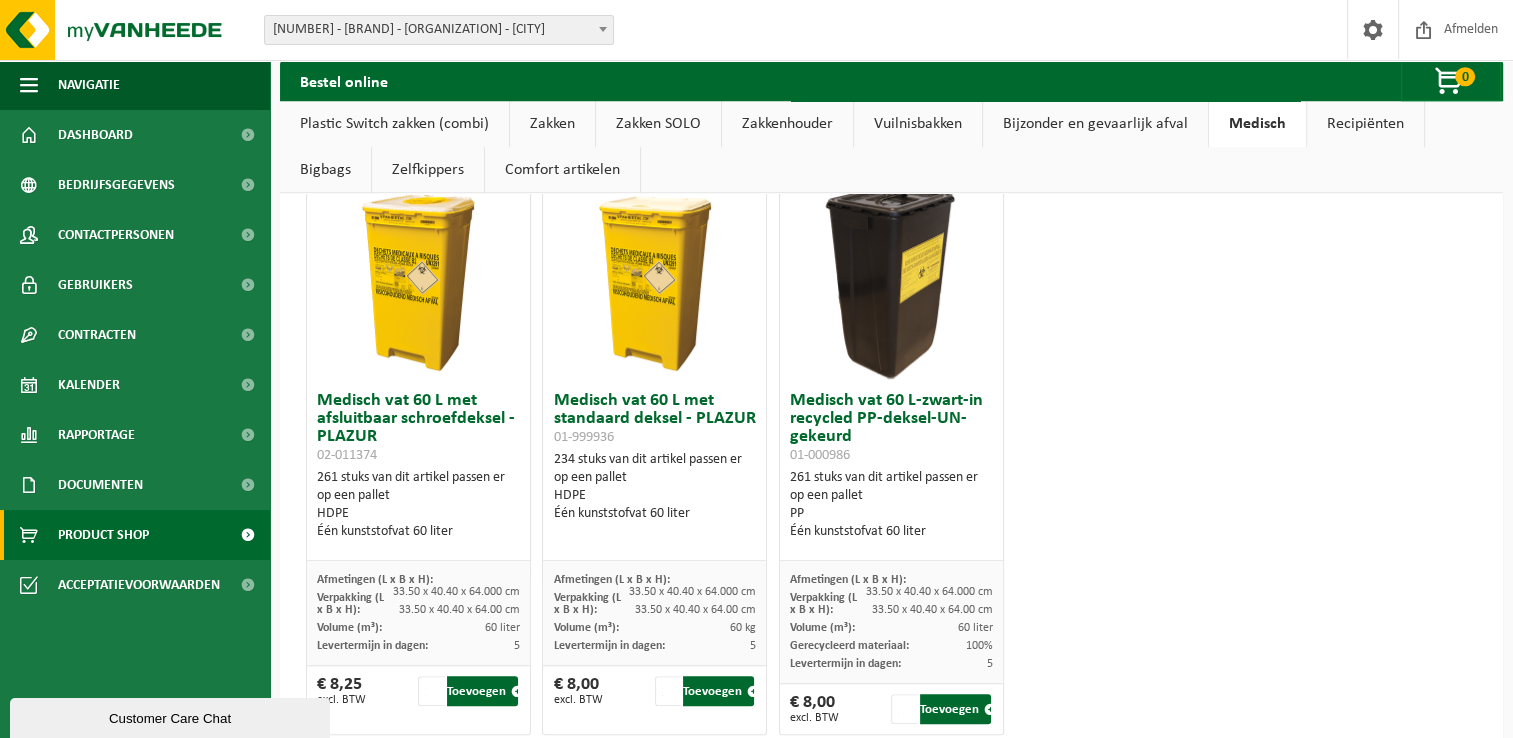 click on "Kartonnen medische doos  45 L 01-000447      200 stuks van dit artikel passen er op een pallet     Karton     Voor medisch afval                Afmetingen (L x B x H):   40.00 x 28.00 x 50.000 cm       Verpakking (L x B x H):   40.00 x 28.00 x 50.00 cm       Volume (m³):   45 liter       Levertermijn in dagen:   5            € 3,50  excl. BTW         1    Toevoegen                      Medisch vat 30 L met afsluitbaar schroefdeksel - MAUSER 02-011373      324 stuks van dit artikel passen er op een pallet     HDPE     Één kunststofvat 30 liter                Afmetingen (L x B x H):   33.50 x 40.40 x 31.200 cm       Verpakking (L x B x H):   33.50 x 40.40 x 31.20 cm       Volume (m³):   30 liter       Levertermijn in dagen:   5            € 7,25  excl. BTW         1    Toevoegen                      Medisch vat 30 L met afsluitbaar schroefdeksel - PLAZUR 02-011375      324 stuks van dit artikel passen er op een pallet     HDPE     Één kunststofvat 30 liter" at bounding box center (891, -116) 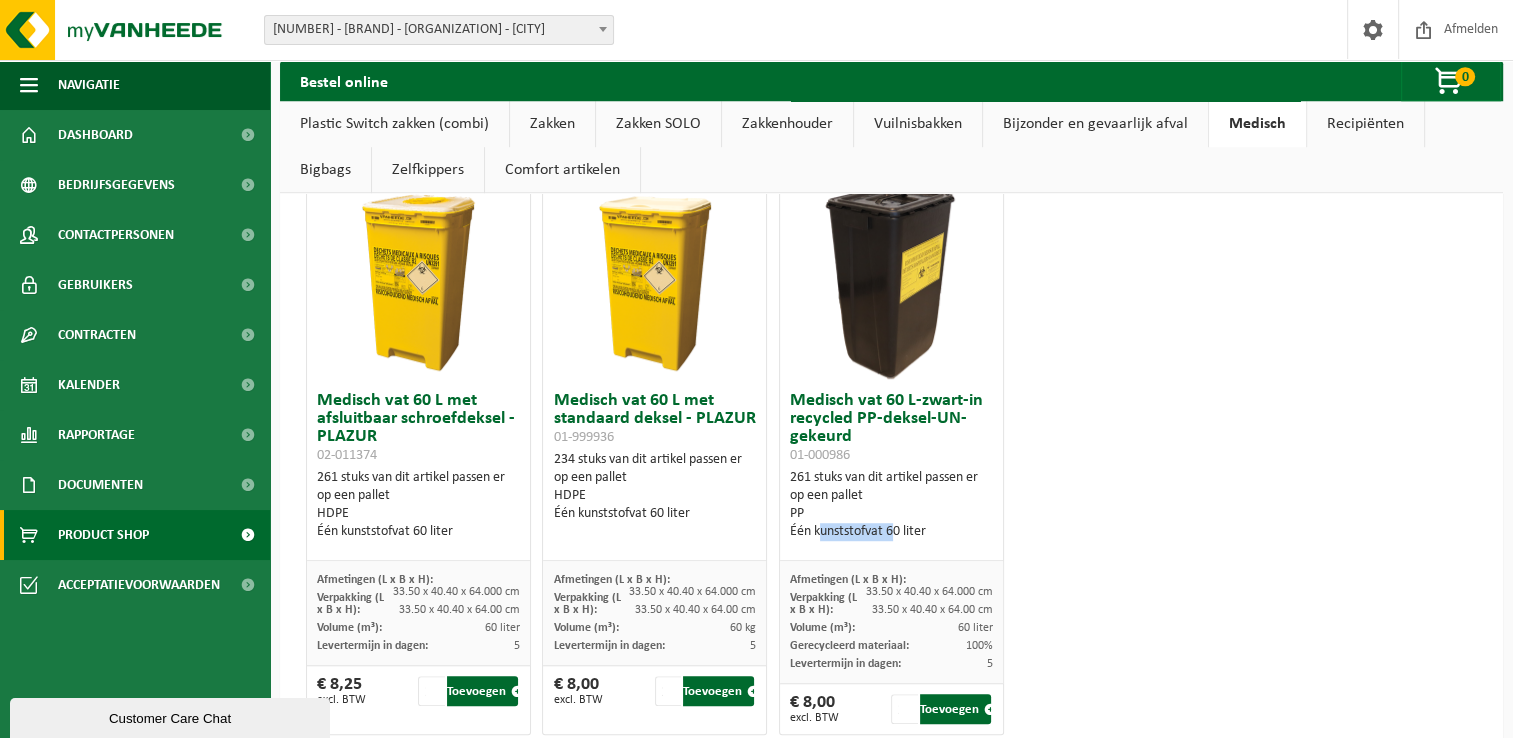 click on "Één kunststofvat 60 liter" at bounding box center [891, 532] 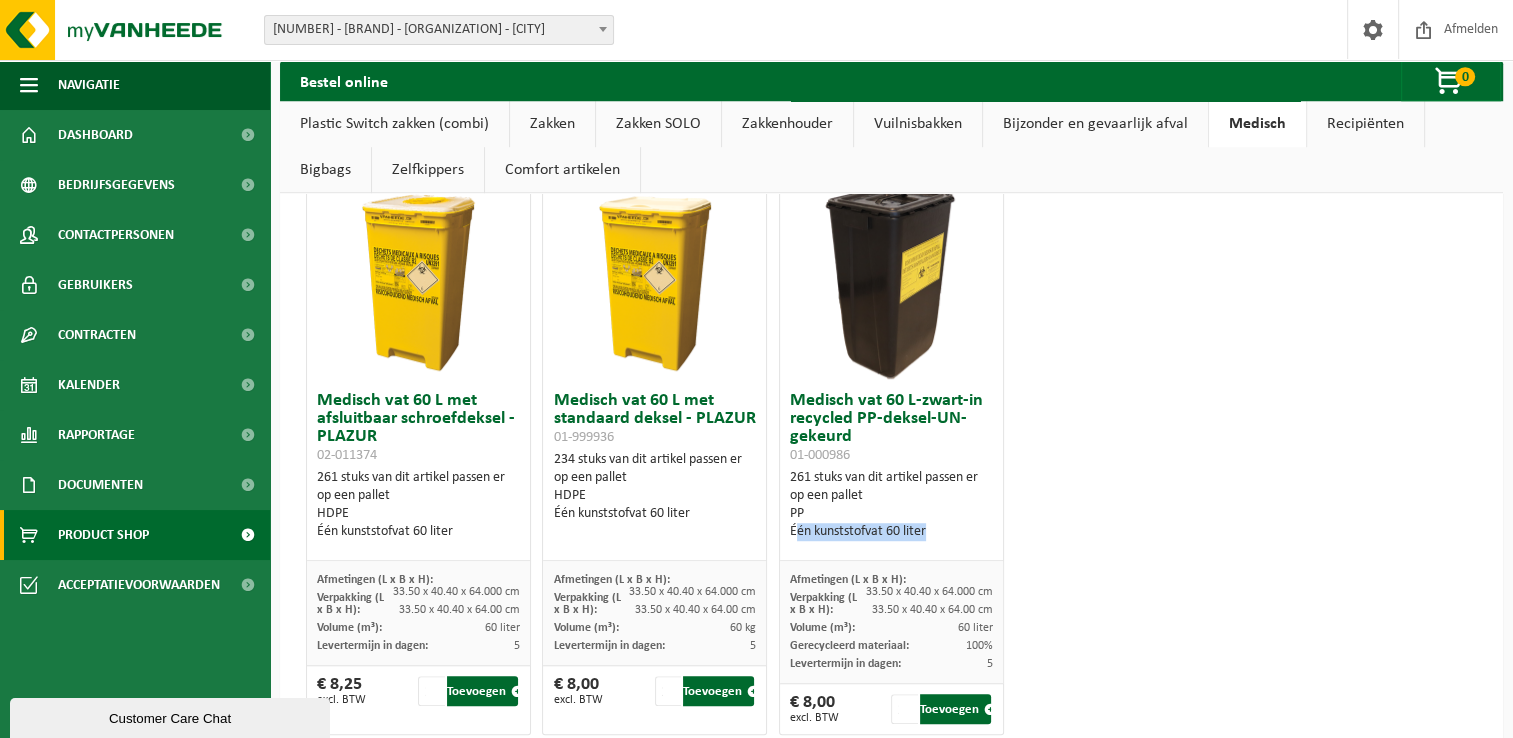 click on "Één kunststofvat 60 liter" at bounding box center [891, 532] 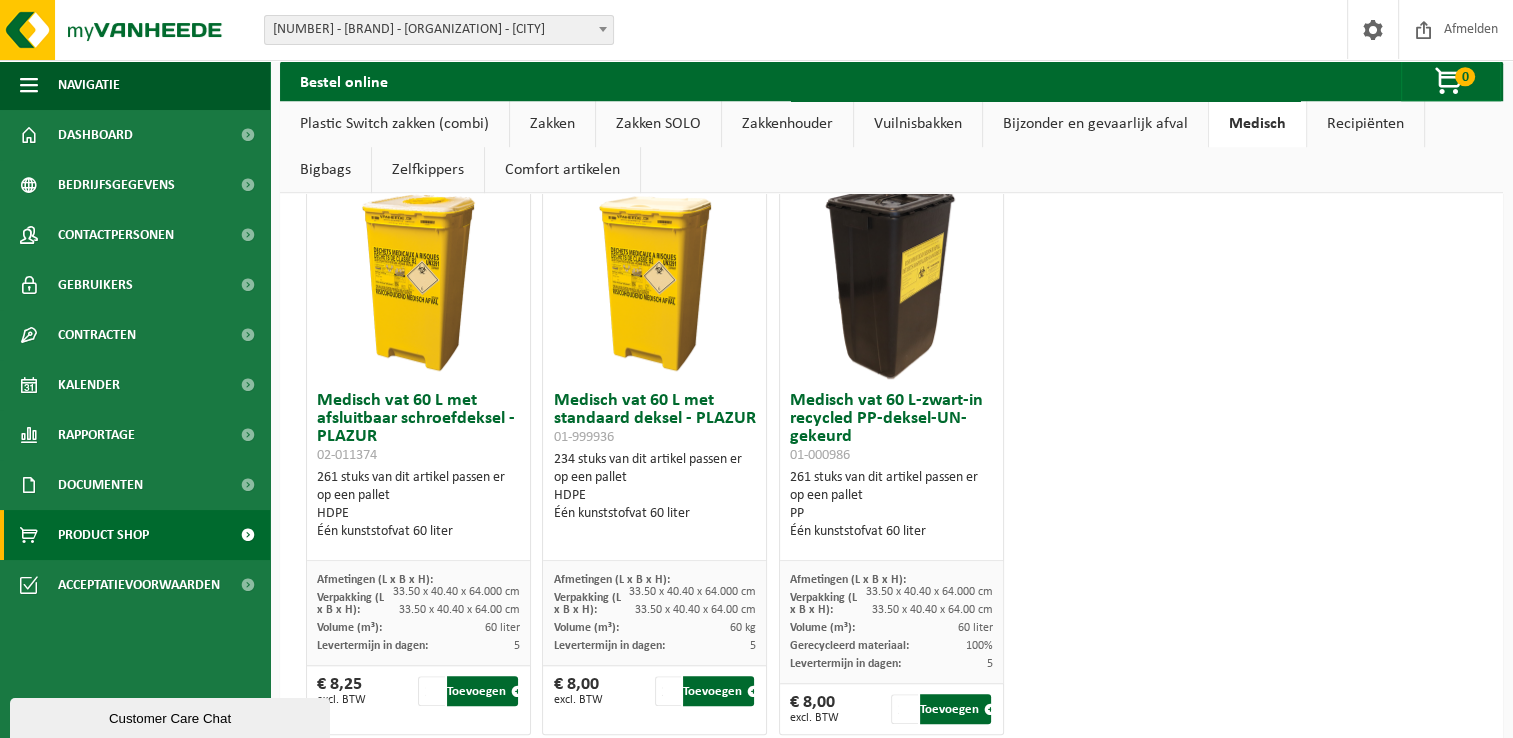 click on "Kartonnen medische doos  45 L 01-000447      200 stuks van dit artikel passen er op een pallet     Karton     Voor medisch afval                Afmetingen (L x B x H):   40.00 x 28.00 x 50.000 cm       Verpakking (L x B x H):   40.00 x 28.00 x 50.00 cm       Volume (m³):   45 liter       Levertermijn in dagen:   5            € 3,50  excl. BTW         1    Toevoegen                      Medisch vat 30 L met afsluitbaar schroefdeksel - MAUSER 02-011373      324 stuks van dit artikel passen er op een pallet     HDPE     Één kunststofvat 30 liter                Afmetingen (L x B x H):   33.50 x 40.40 x 31.200 cm       Verpakking (L x B x H):   33.50 x 40.40 x 31.20 cm       Volume (m³):   30 liter       Levertermijn in dagen:   5            € 7,25  excl. BTW         1    Toevoegen                      Medisch vat 30 L met afsluitbaar schroefdeksel - PLAZUR 02-011375      324 stuks van dit artikel passen er op een pallet     HDPE     Één kunststofvat 30 liter" at bounding box center [891, -116] 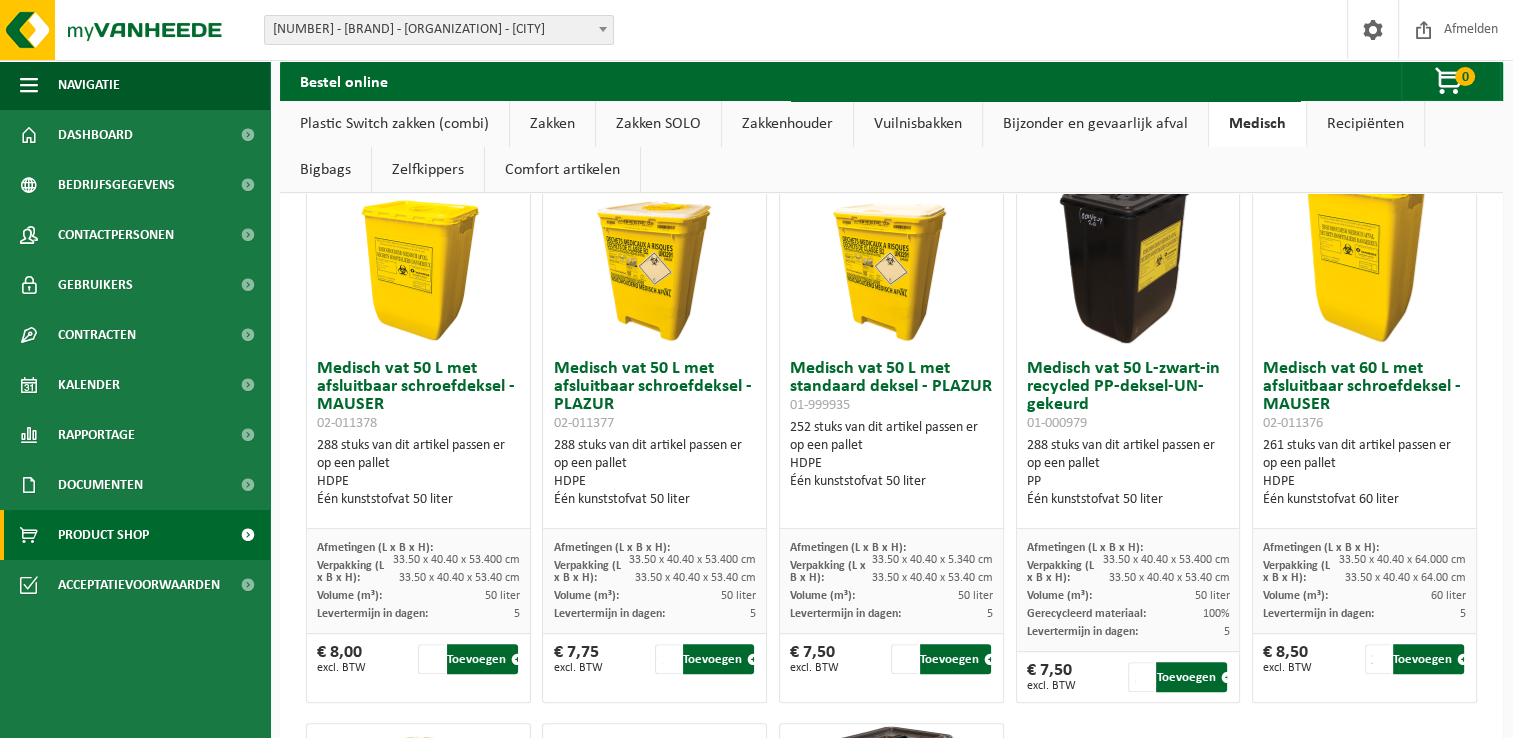 scroll, scrollTop: 644, scrollLeft: 0, axis: vertical 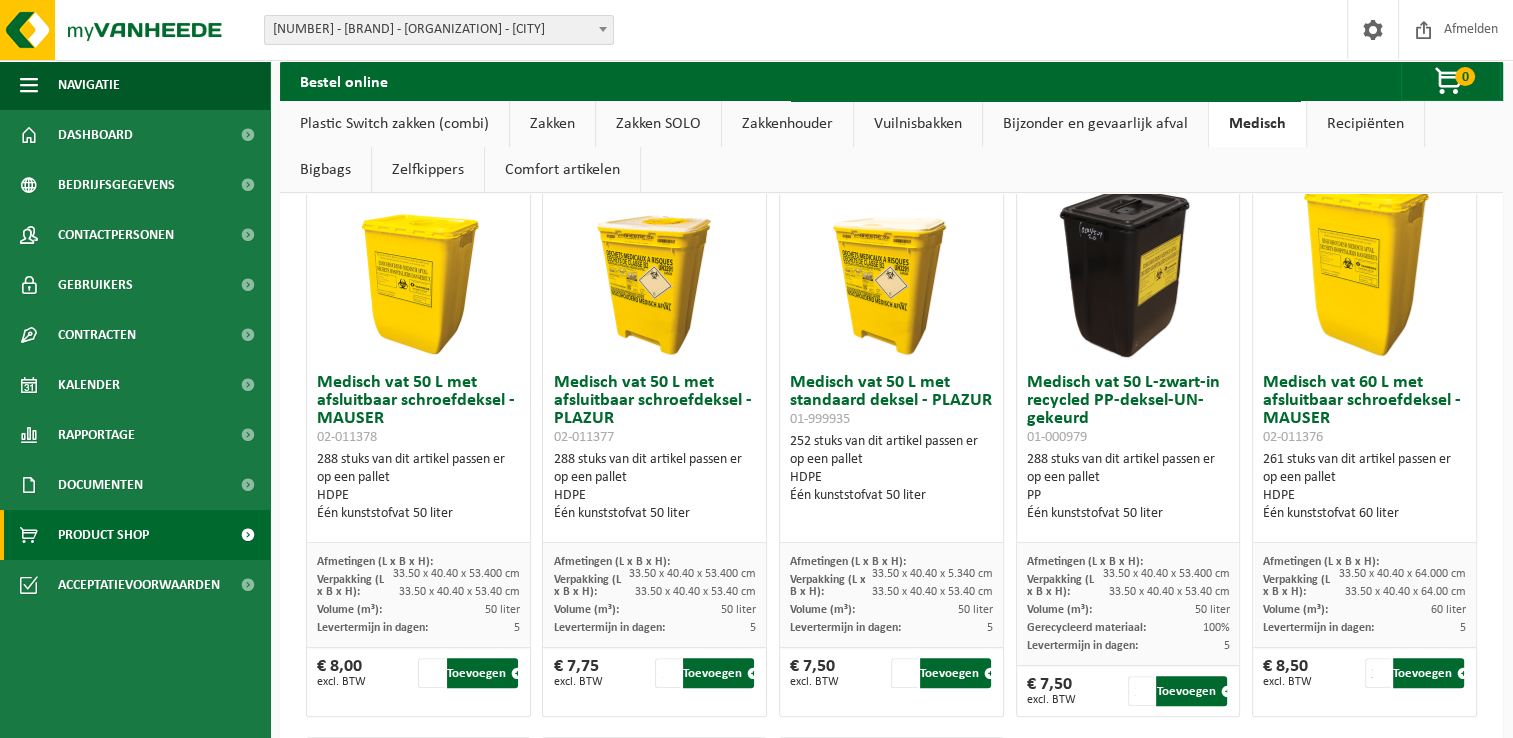 click on "Één kunststofvat 50 liter" at bounding box center (1128, 514) 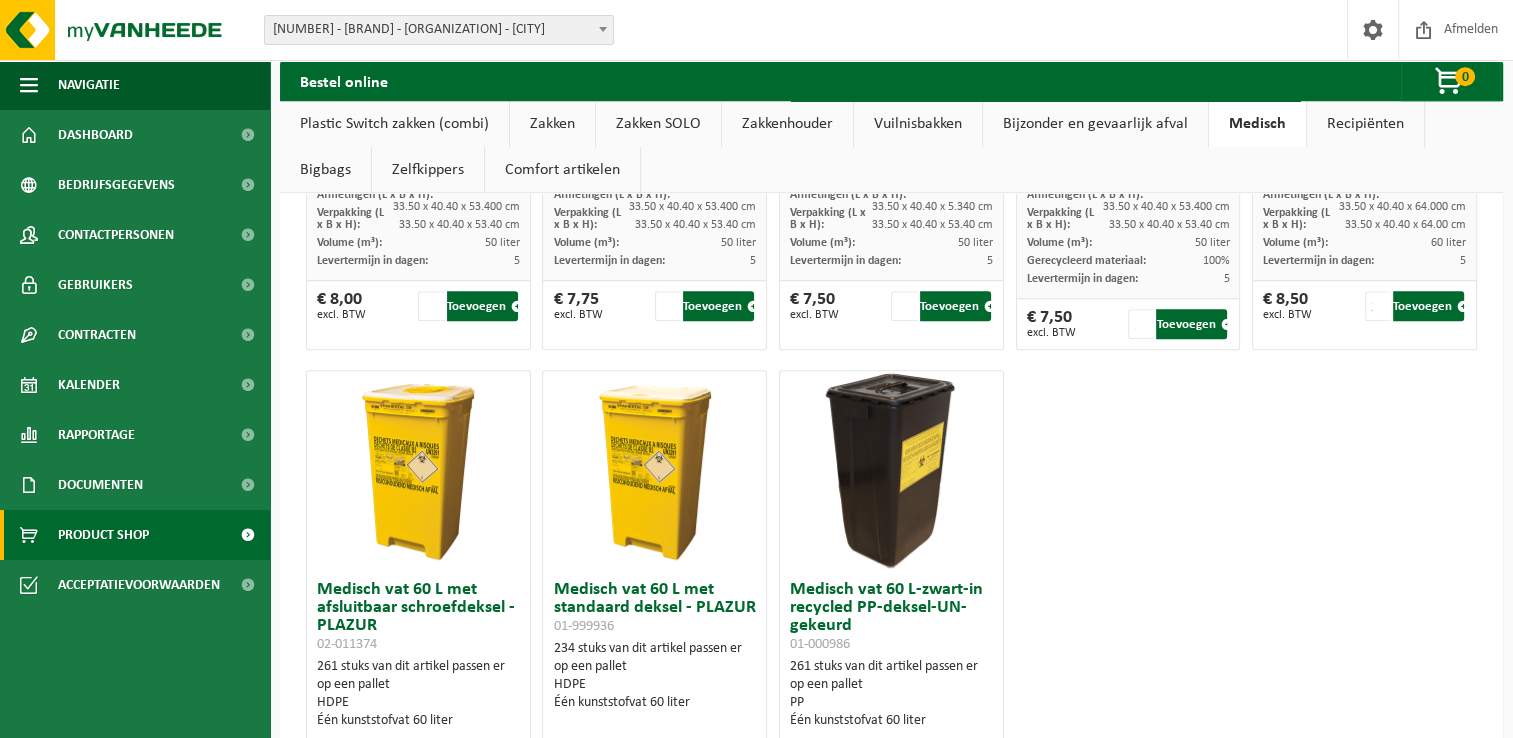 scroll, scrollTop: 744, scrollLeft: 0, axis: vertical 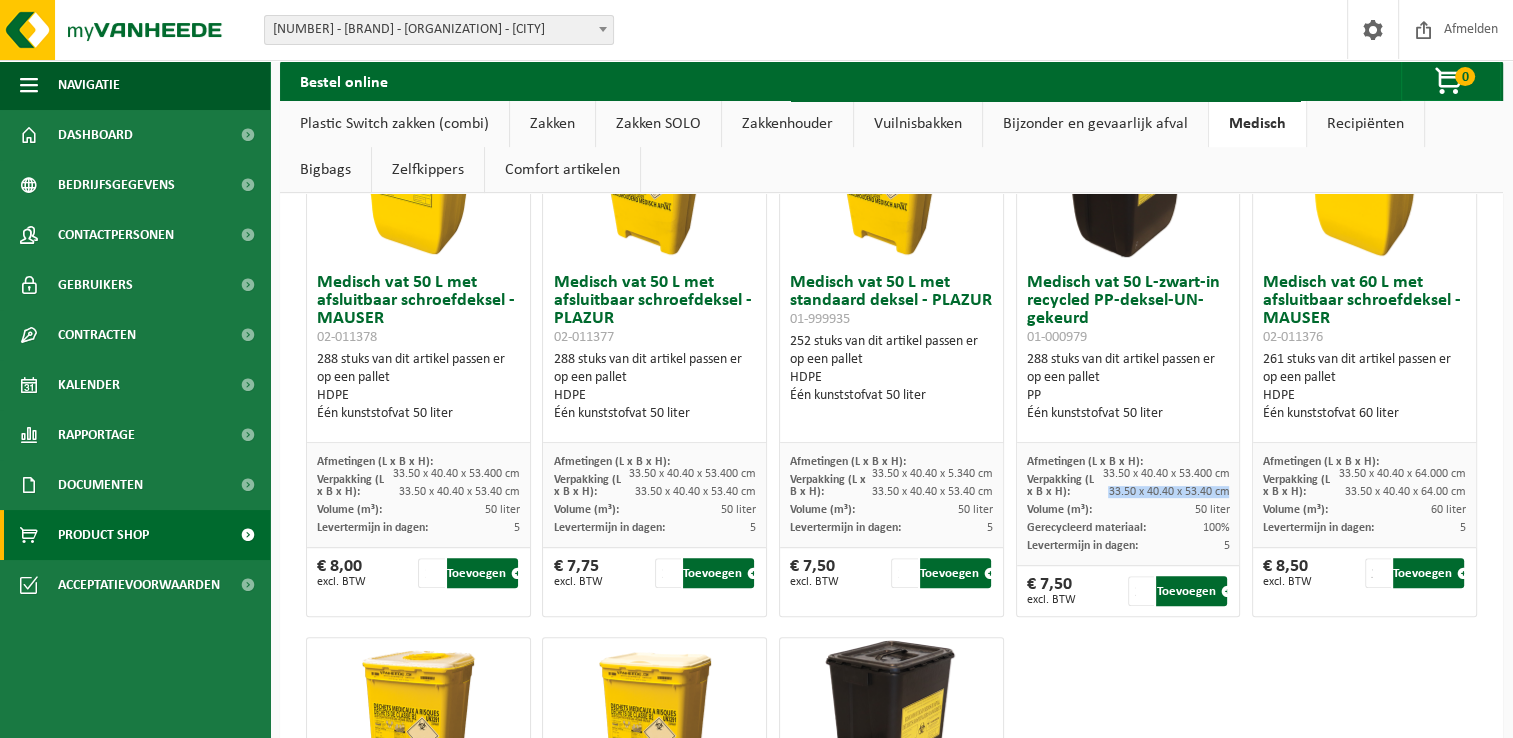 drag, startPoint x: 1099, startPoint y: 490, endPoint x: 1216, endPoint y: 490, distance: 117 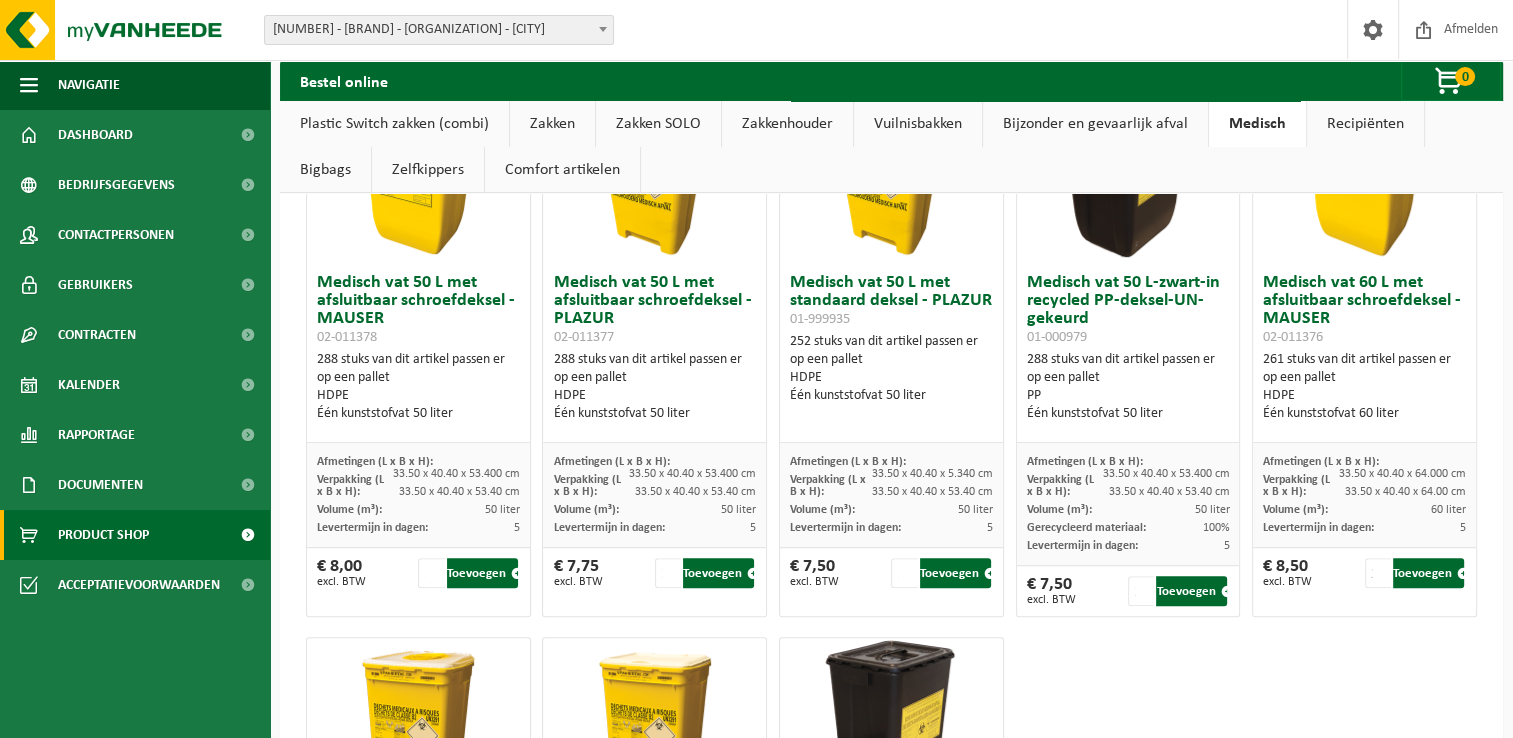 click on "Kartonnen medische doos  45 L 01-000447      200 stuks van dit artikel passen er op een pallet     Karton     Voor medisch afval                Afmetingen (L x B x H):   40.00 x 28.00 x 50.000 cm       Verpakking (L x B x H):   40.00 x 28.00 x 50.00 cm       Volume (m³):   45 liter       Levertermijn in dagen:   5            € 3,50  excl. BTW         1    Toevoegen                      Medisch vat 30 L met afsluitbaar schroefdeksel - MAUSER 02-011373      324 stuks van dit artikel passen er op een pallet     HDPE     Één kunststofvat 30 liter                Afmetingen (L x B x H):   33.50 x 40.40 x 31.200 cm       Verpakking (L x B x H):   33.50 x 40.40 x 31.20 cm       Volume (m³):   30 liter       Levertermijn in dagen:   5            € 7,25  excl. BTW         1    Toevoegen                      Medisch vat 30 L met afsluitbaar schroefdeksel - PLAZUR 02-011375      324 stuks van dit artikel passen er op een pallet     HDPE     Één kunststofvat 30 liter" at bounding box center [891, 340] 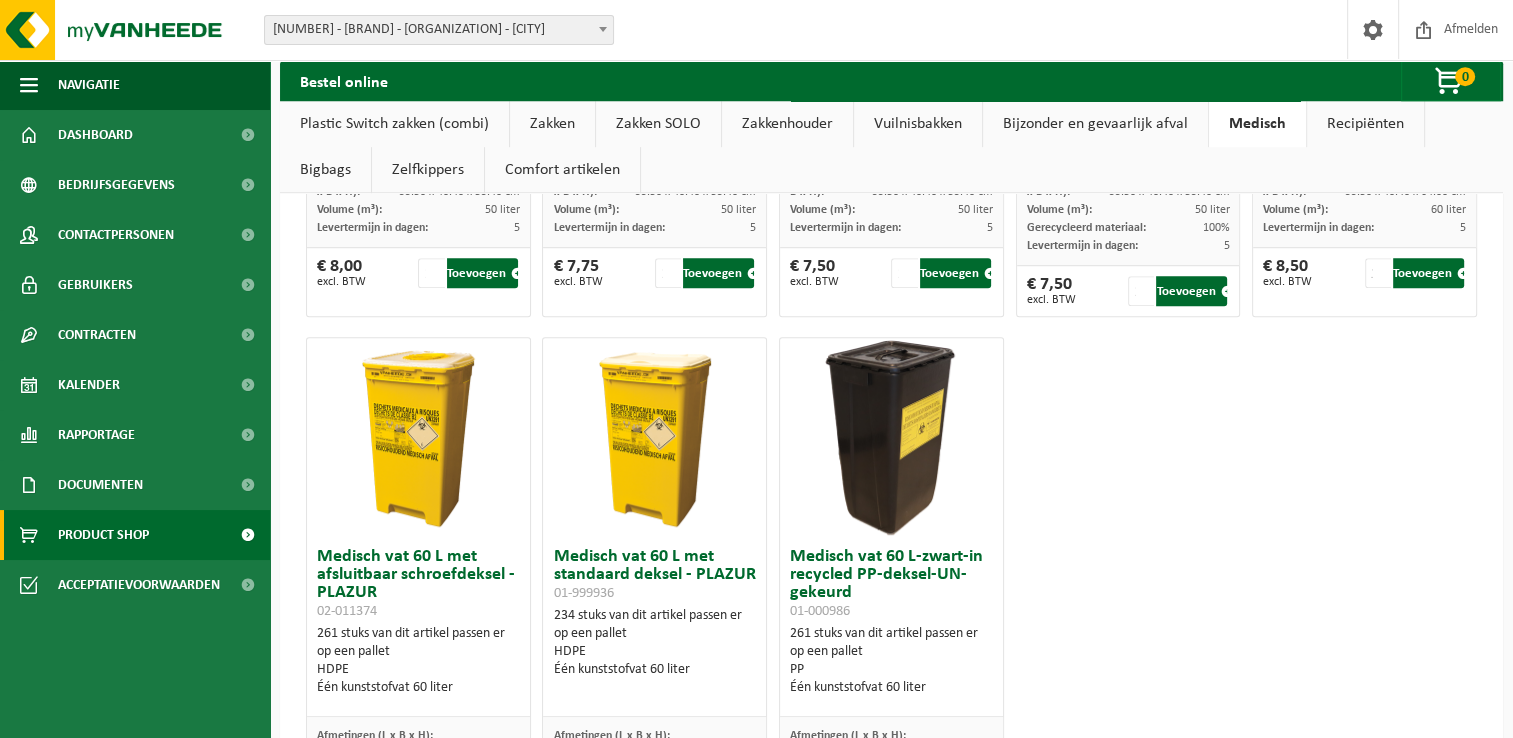 scroll, scrollTop: 1144, scrollLeft: 0, axis: vertical 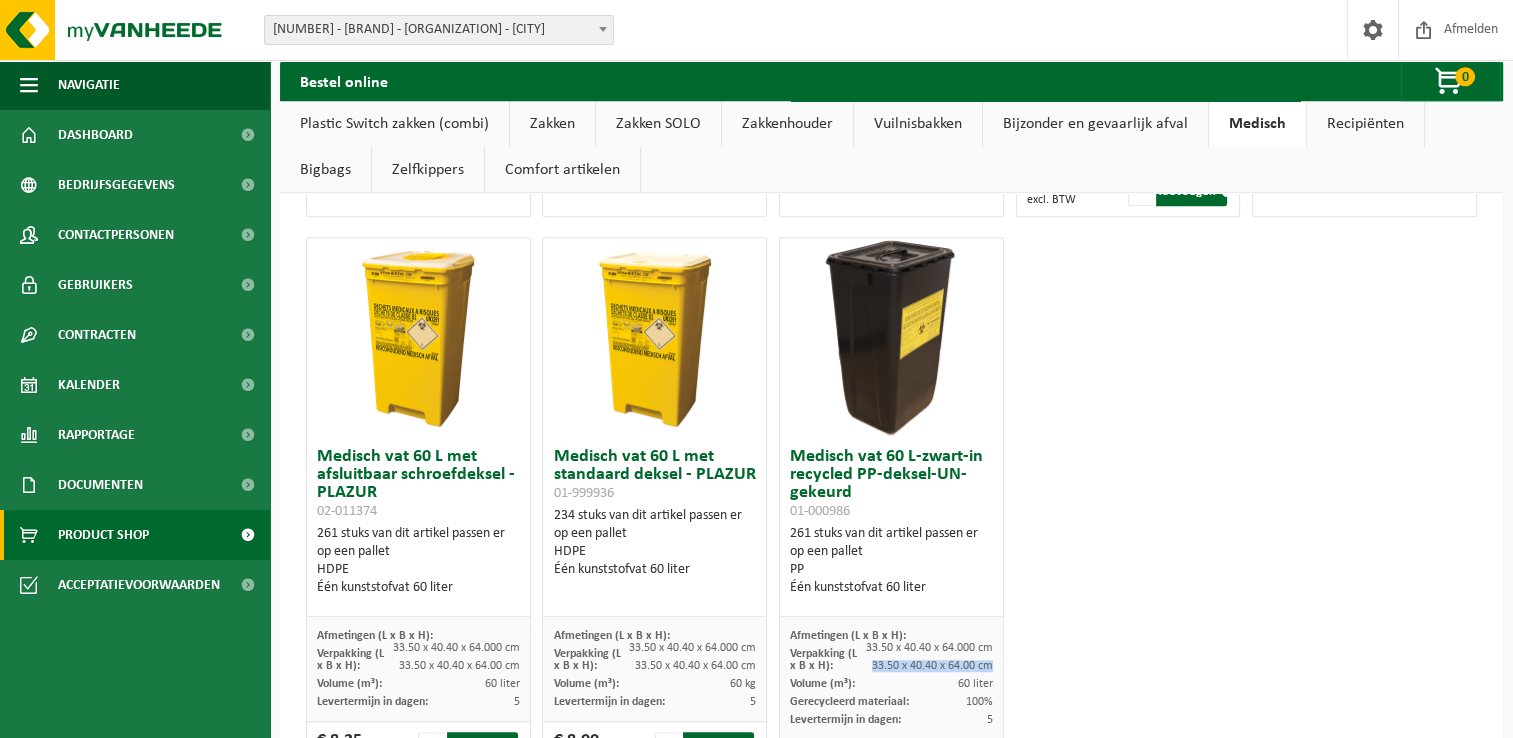 drag, startPoint x: 883, startPoint y: 664, endPoint x: 980, endPoint y: 663, distance: 97.00516 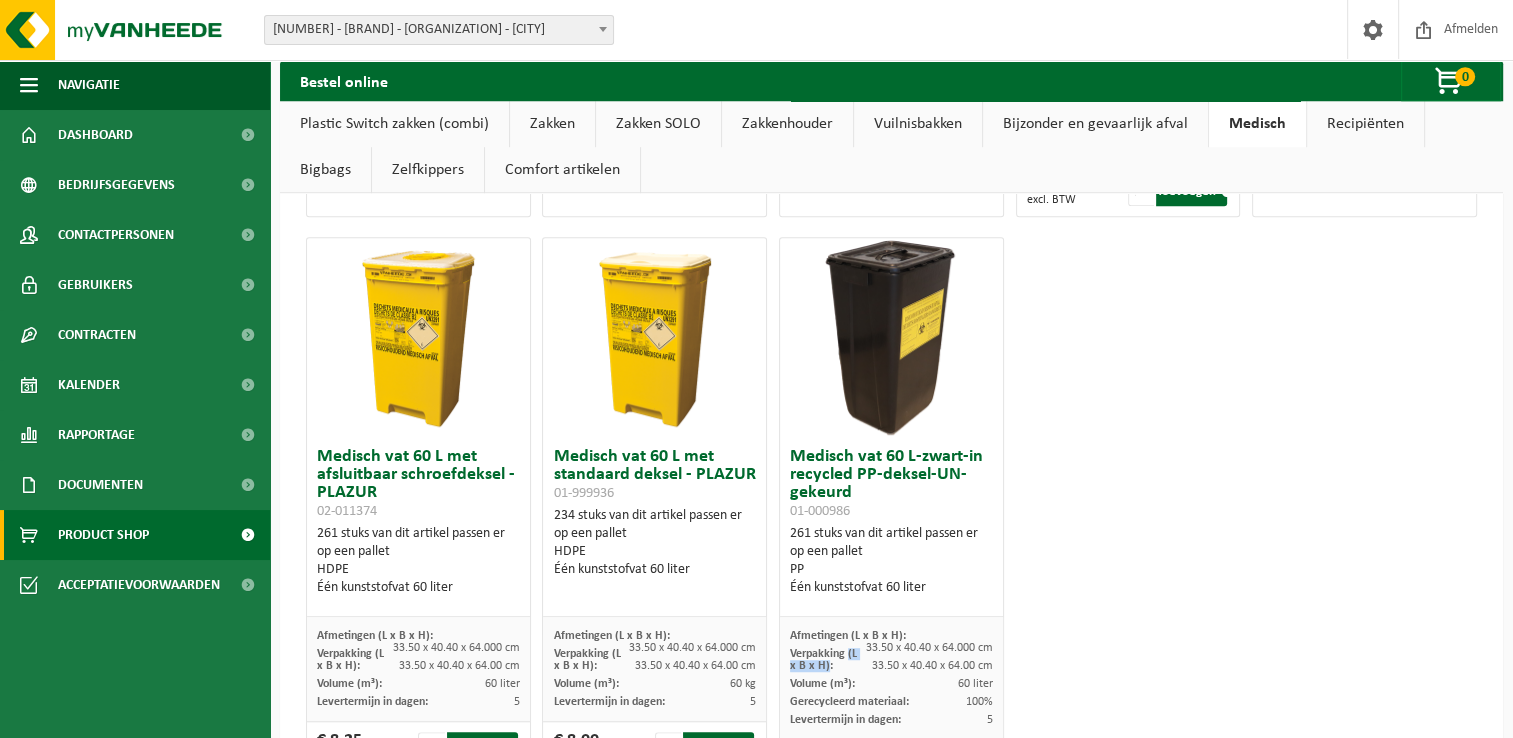 drag, startPoint x: 843, startPoint y: 650, endPoint x: 819, endPoint y: 663, distance: 27.294687 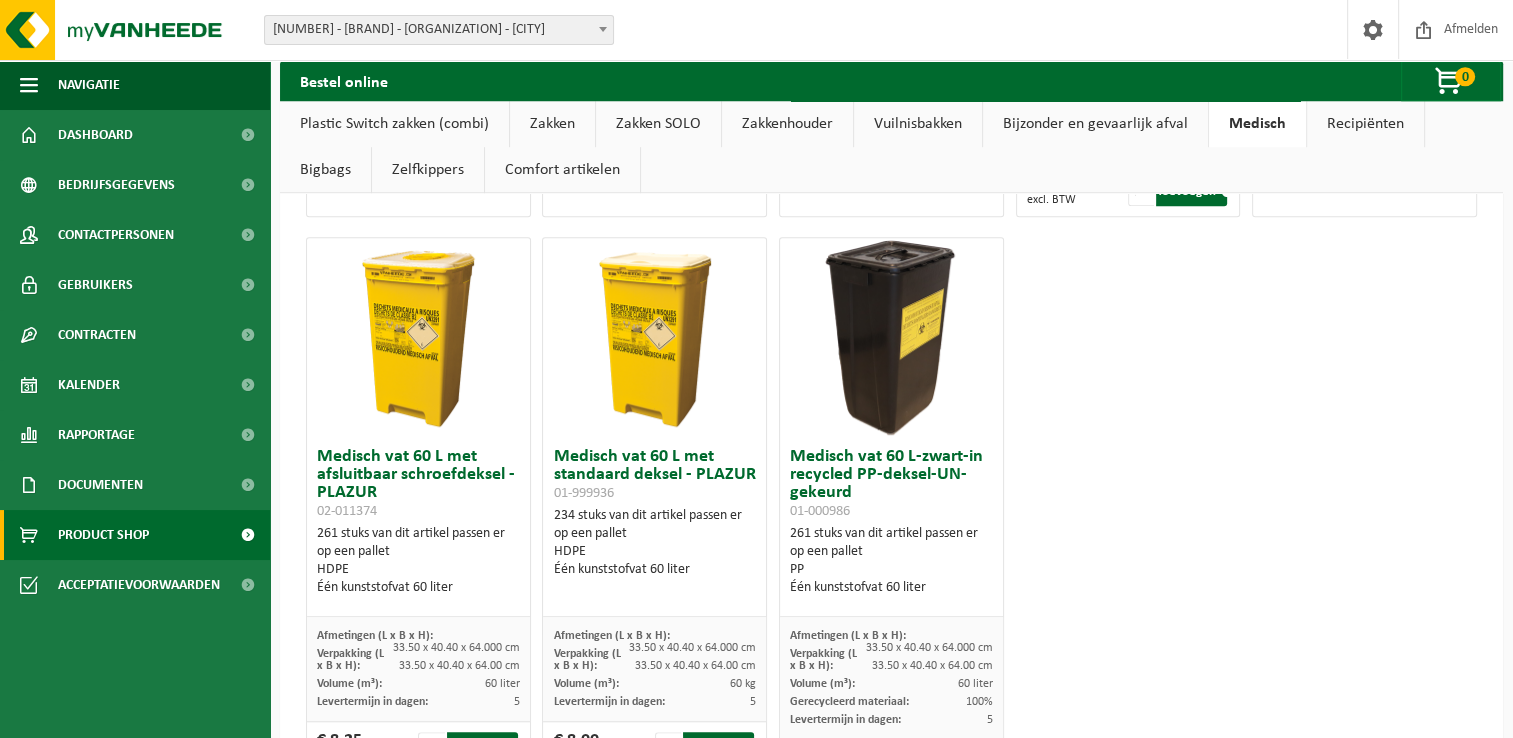 click on "Kartonnen medische doos  45 L 01-000447      200 stuks van dit artikel passen er op een pallet     Karton     Voor medisch afval                Afmetingen (L x B x H):   40.00 x 28.00 x 50.000 cm       Verpakking (L x B x H):   40.00 x 28.00 x 50.00 cm       Volume (m³):   45 liter       Levertermijn in dagen:   5            € 3,50  excl. BTW         1    Toevoegen                      Medisch vat 30 L met afsluitbaar schroefdeksel - MAUSER 02-011373      324 stuks van dit artikel passen er op een pallet     HDPE     Één kunststofvat 30 liter                Afmetingen (L x B x H):   33.50 x 40.40 x 31.200 cm       Verpakking (L x B x H):   33.50 x 40.40 x 31.20 cm       Volume (m³):   30 liter       Levertermijn in dagen:   5            € 7,25  excl. BTW         1    Toevoegen                      Medisch vat 30 L met afsluitbaar schroefdeksel - PLAZUR 02-011375      324 stuks van dit artikel passen er op een pallet     HDPE     Één kunststofvat 30 liter" at bounding box center (891, -60) 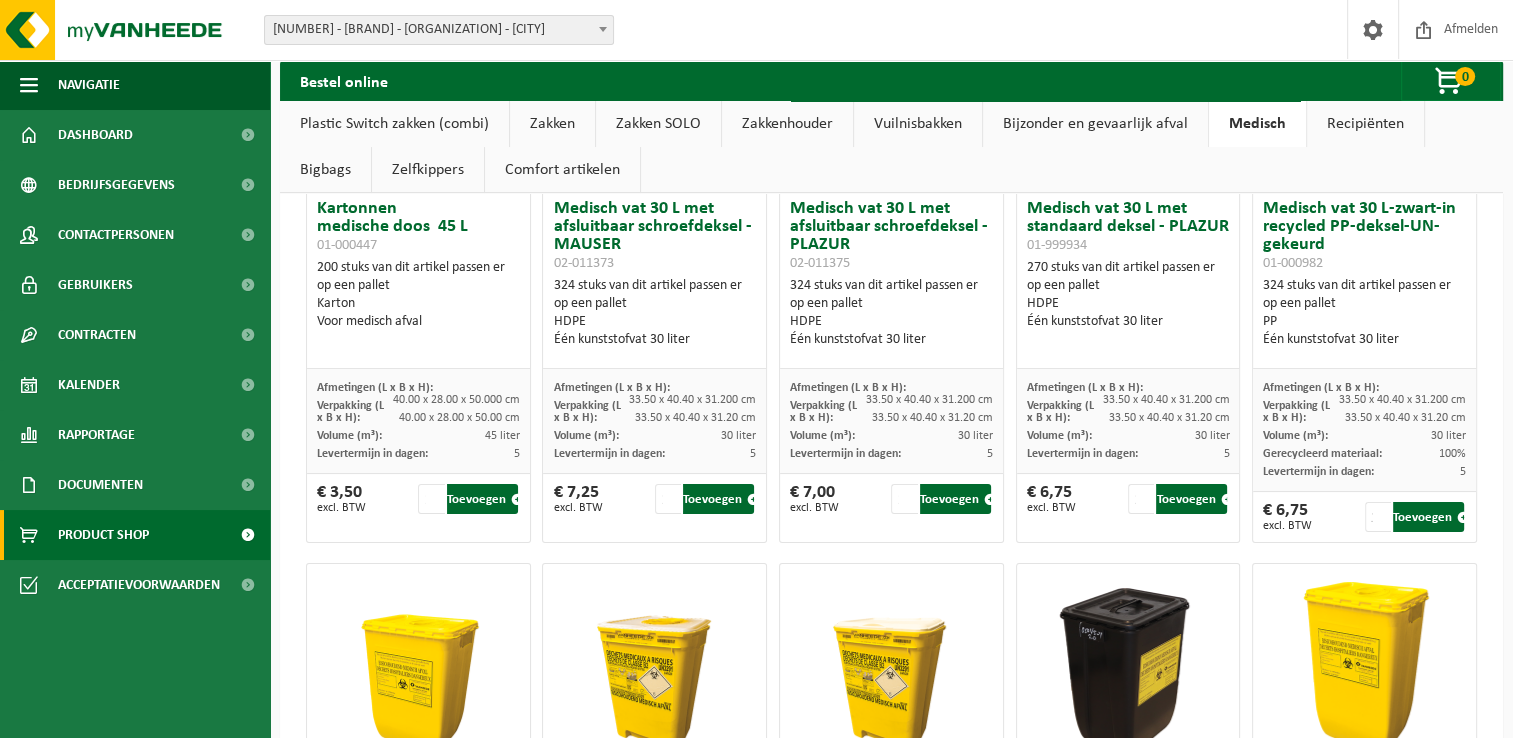 scroll, scrollTop: 0, scrollLeft: 0, axis: both 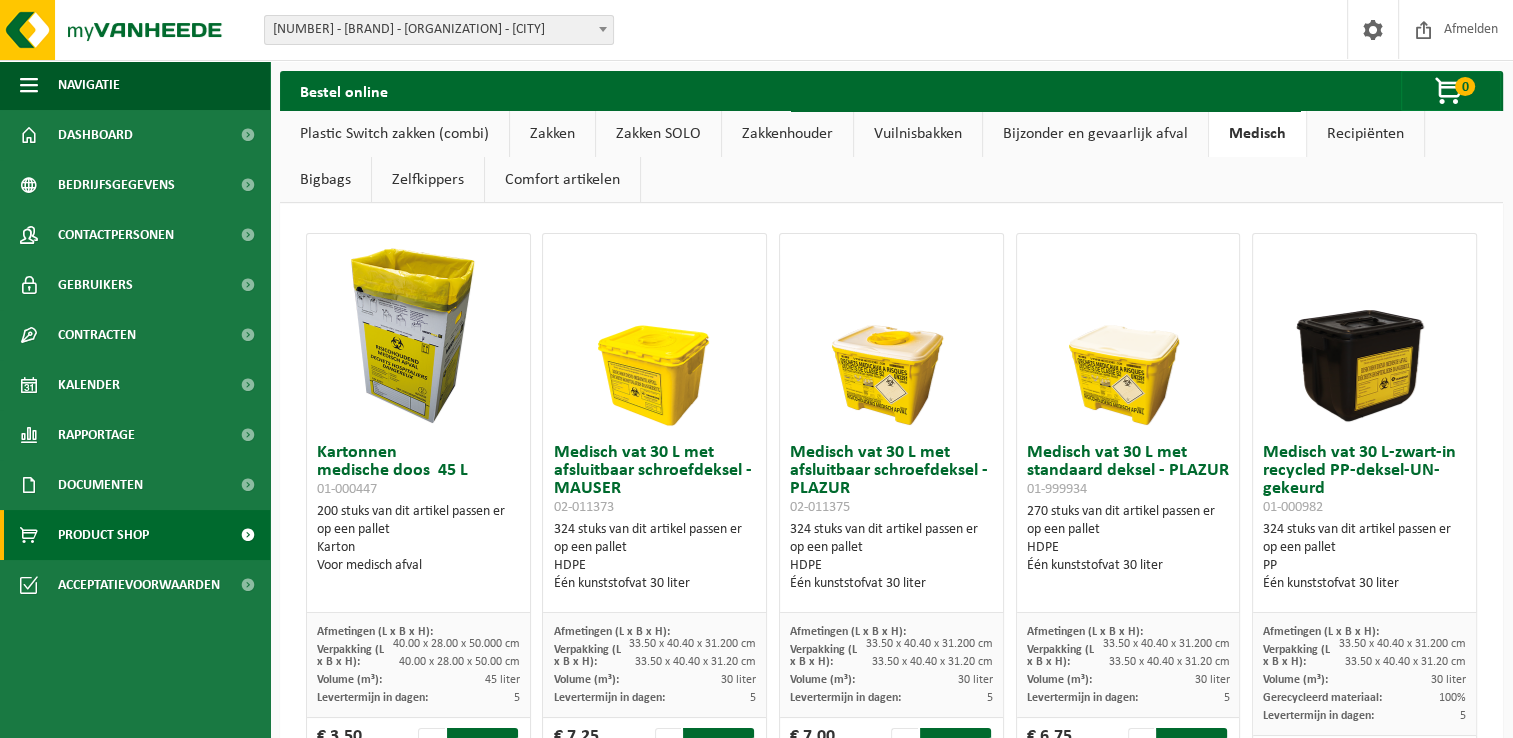 click on "Kartonnen medische doos  45 L 01-000447      200 stuks van dit artikel passen er op een pallet     Karton     Voor medisch afval                Afmetingen (L x B x H):   40.00 x 28.00 x 50.000 cm       Verpakking (L x B x H):   40.00 x 28.00 x 50.00 cm       Volume (m³):   45 liter       Levertermijn in dagen:   5            € 3,50  excl. BTW         1    Toevoegen                      Medisch vat 30 L met afsluitbaar schroefdeksel - MAUSER 02-011373      324 stuks van dit artikel passen er op een pallet     HDPE     Één kunststofvat 30 liter                Afmetingen (L x B x H):   33.50 x 40.40 x 31.200 cm       Verpakking (L x B x H):   33.50 x 40.40 x 31.20 cm       Volume (m³):   30 liter       Levertermijn in dagen:   5            € 7,25  excl. BTW         1    Toevoegen                      Medisch vat 30 L met afsluitbaar schroefdeksel - PLAZUR 02-011375      324 stuks van dit artikel passen er op een pallet     HDPE     Één kunststofvat 30 liter" at bounding box center [891, 1084] 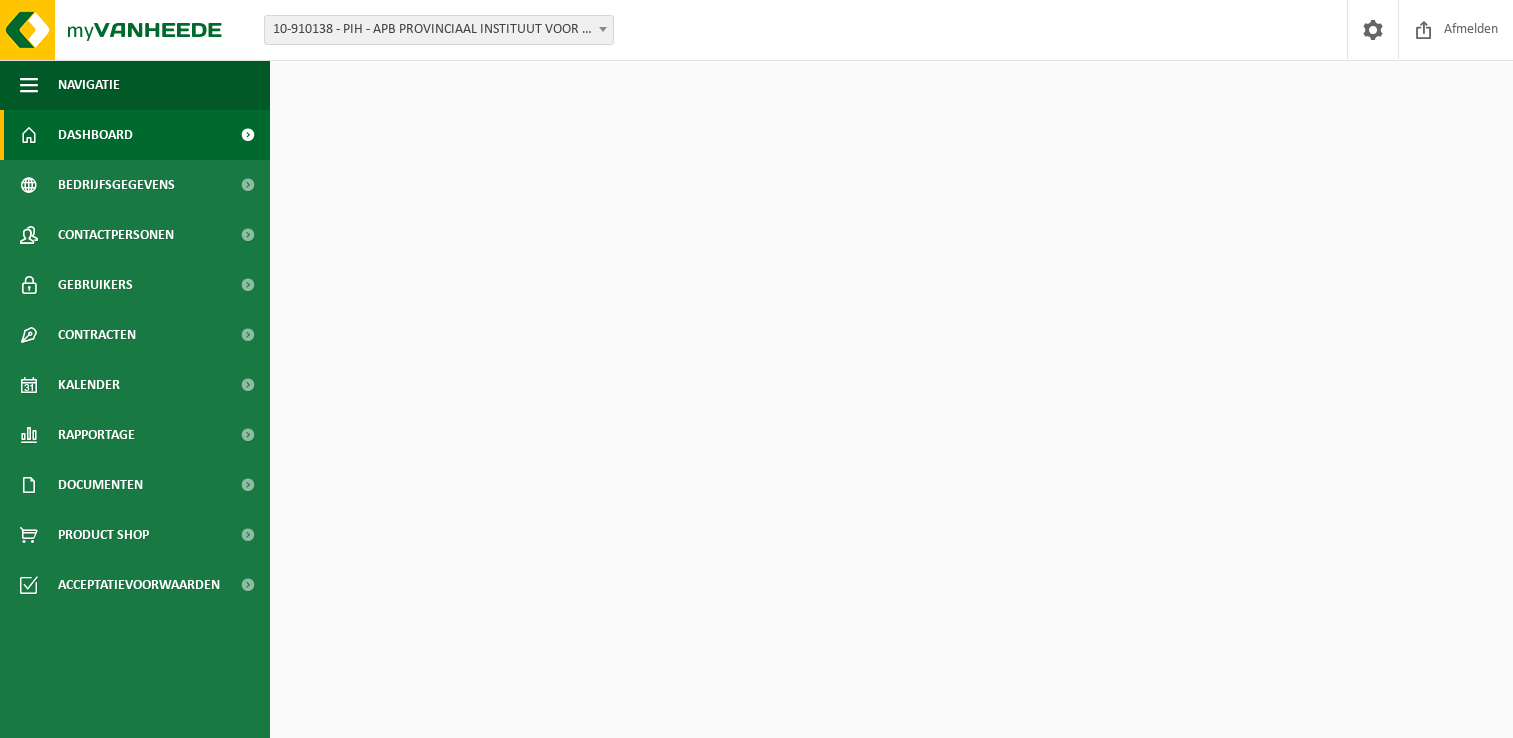scroll, scrollTop: 0, scrollLeft: 0, axis: both 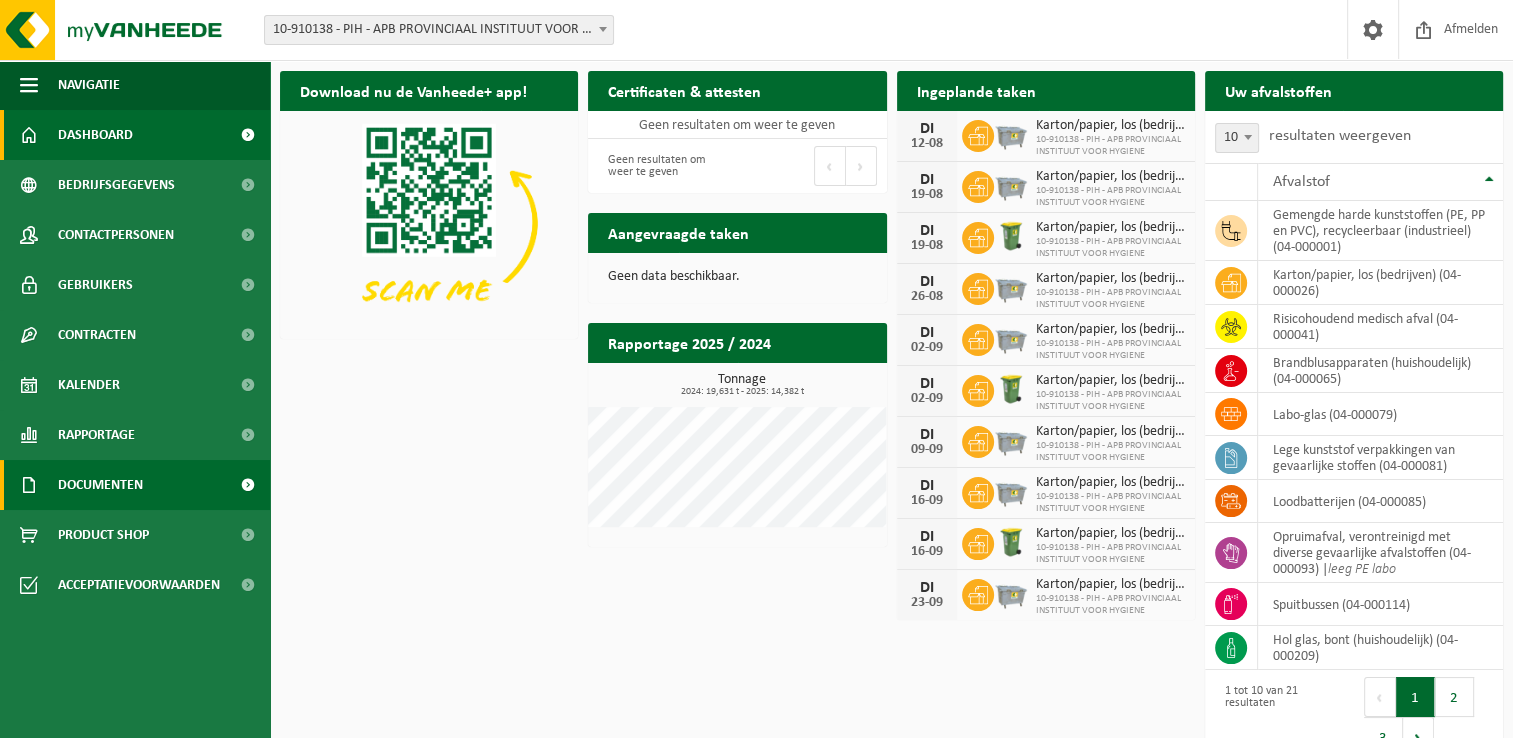 click on "Documenten" at bounding box center [100, 485] 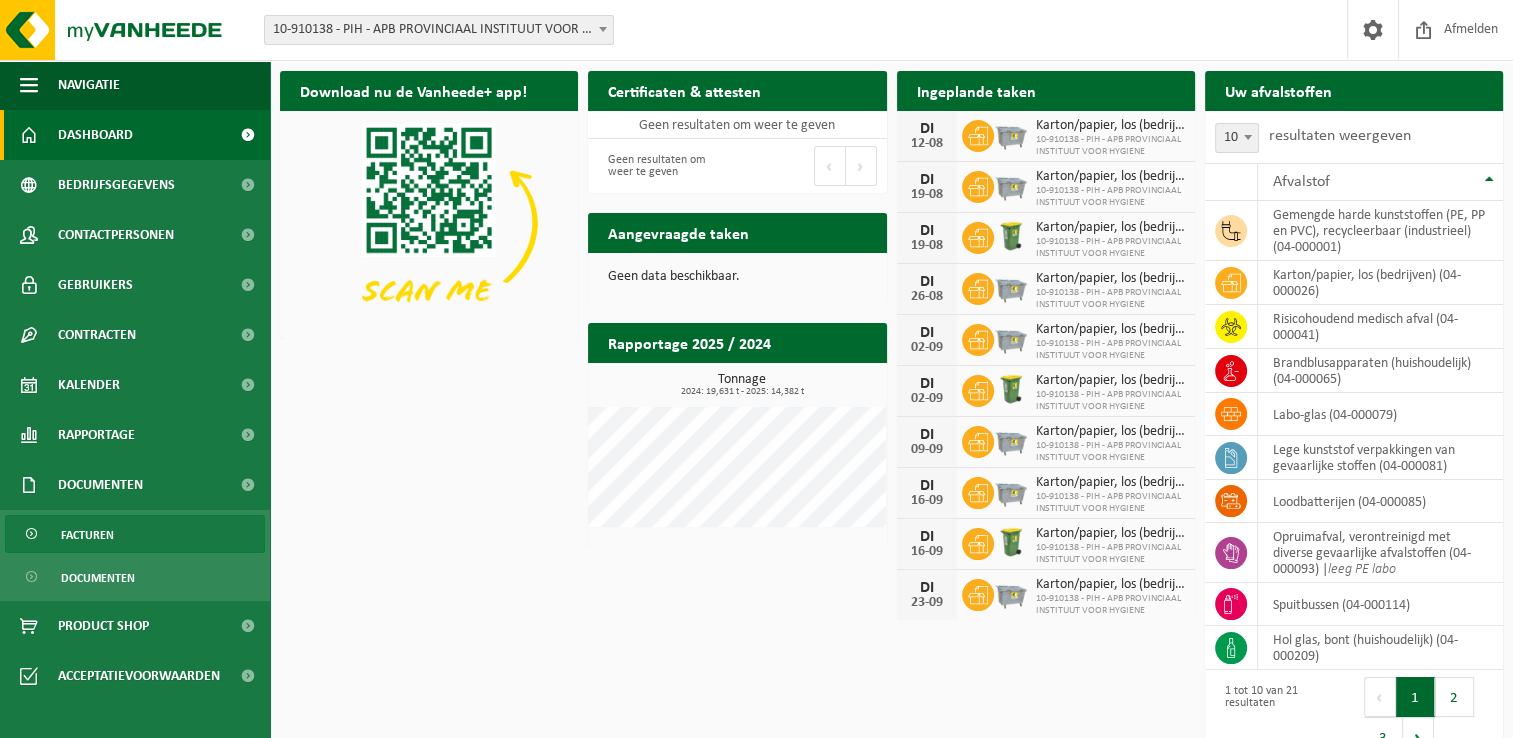 click on "Facturen" at bounding box center (135, 534) 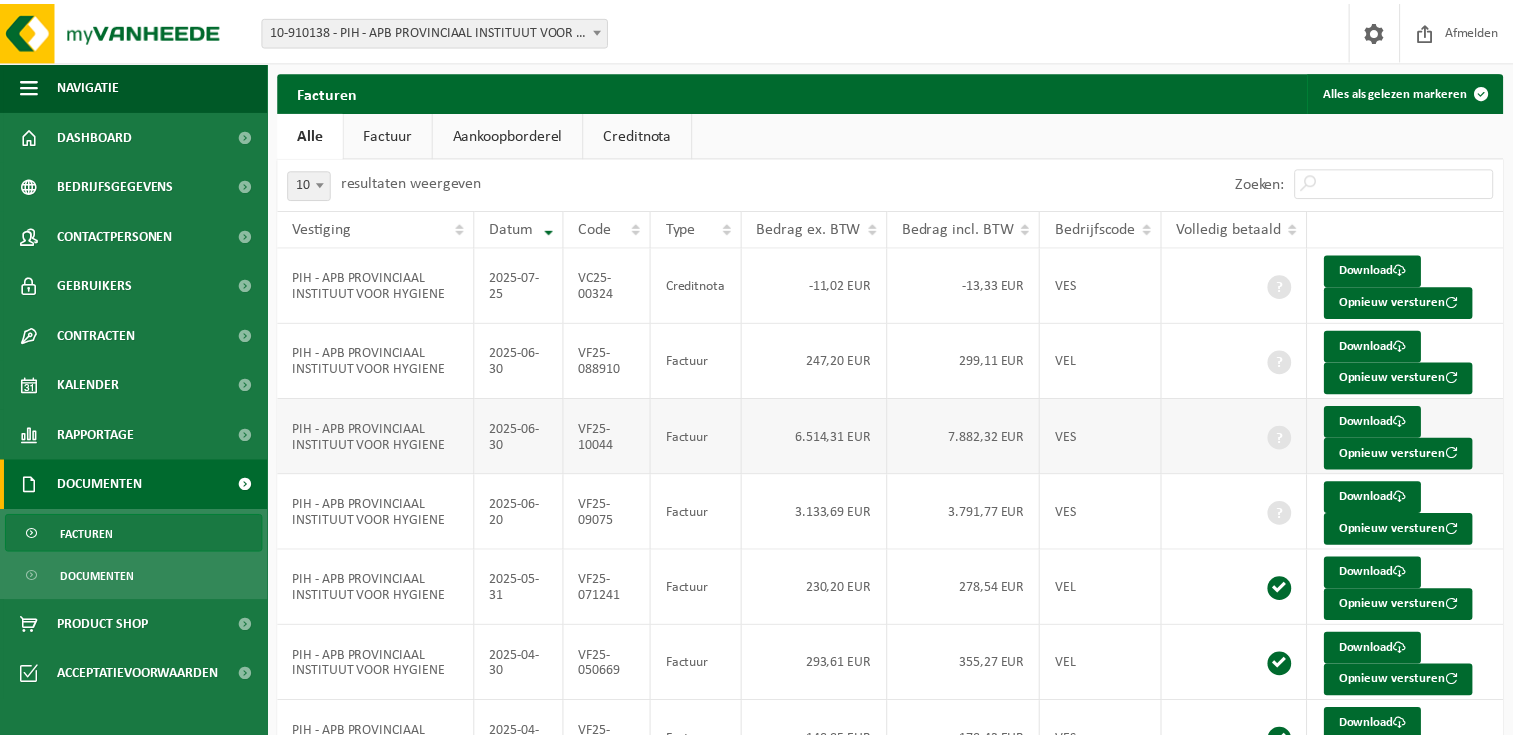 scroll, scrollTop: 0, scrollLeft: 0, axis: both 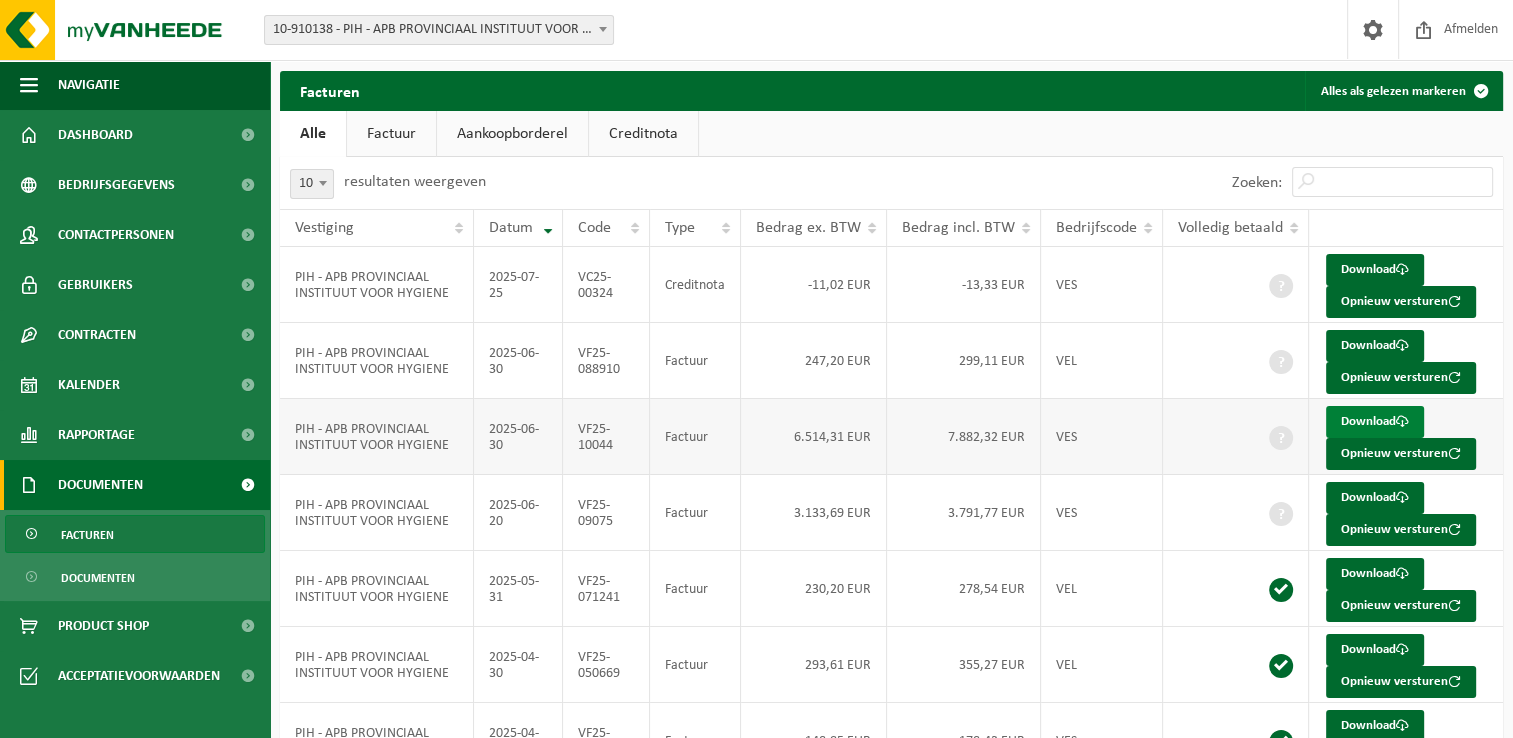 click on "Download" at bounding box center (1375, 422) 